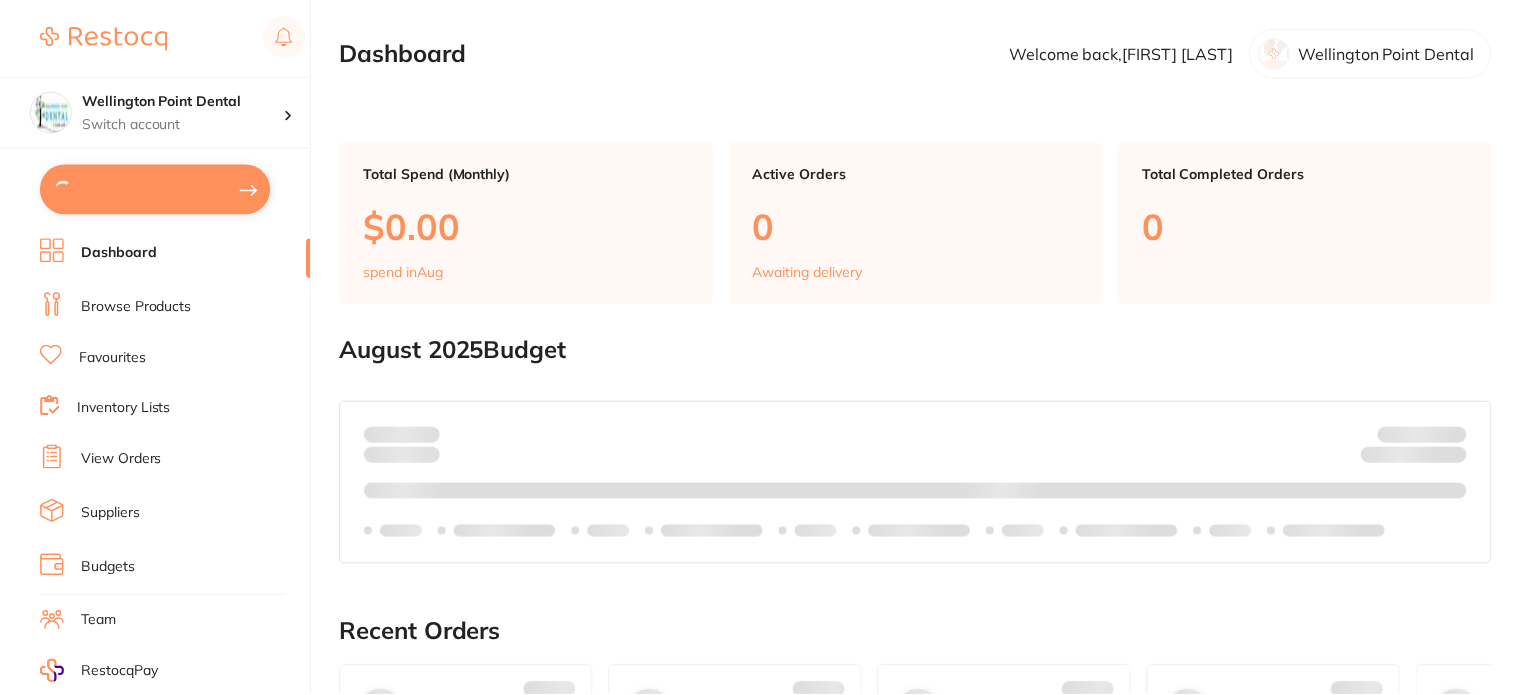 scroll, scrollTop: 0, scrollLeft: 0, axis: both 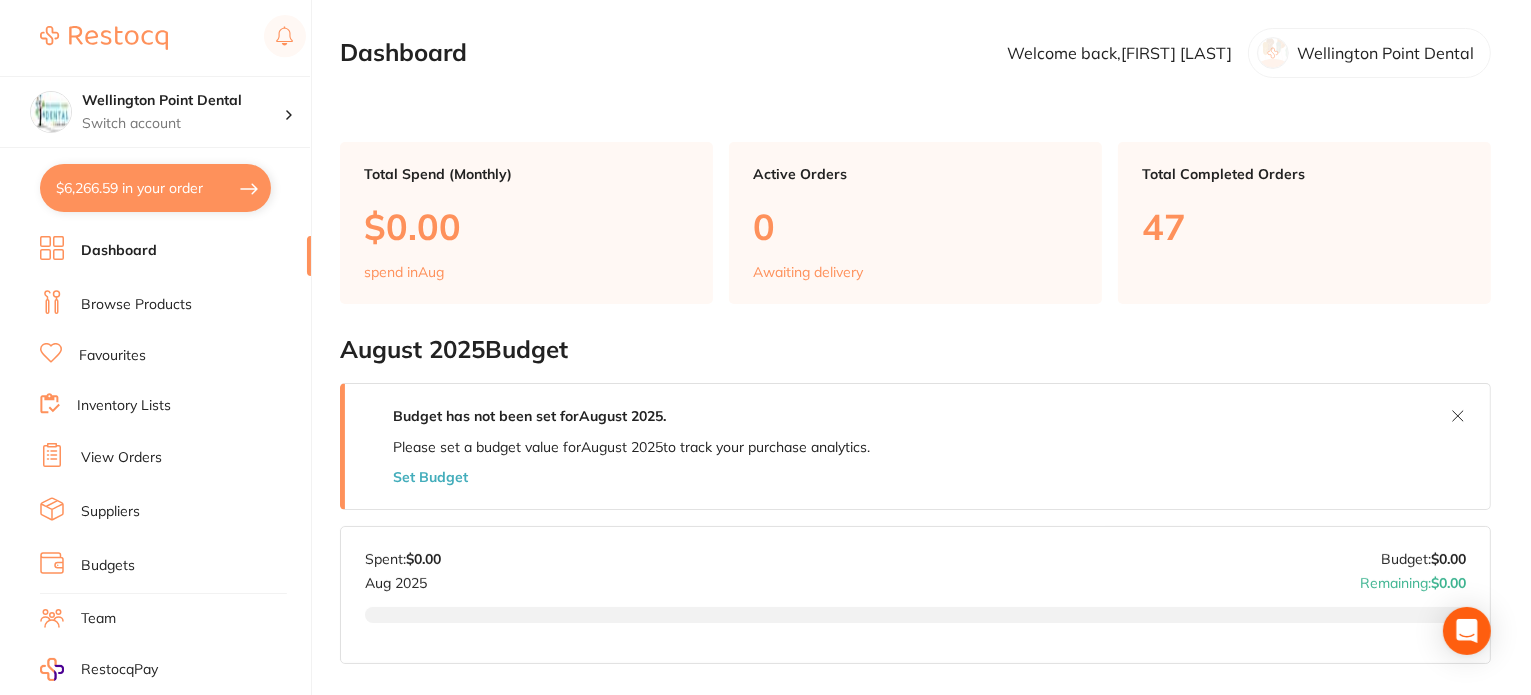 click on "$6,266.59   in your order" at bounding box center [155, 188] 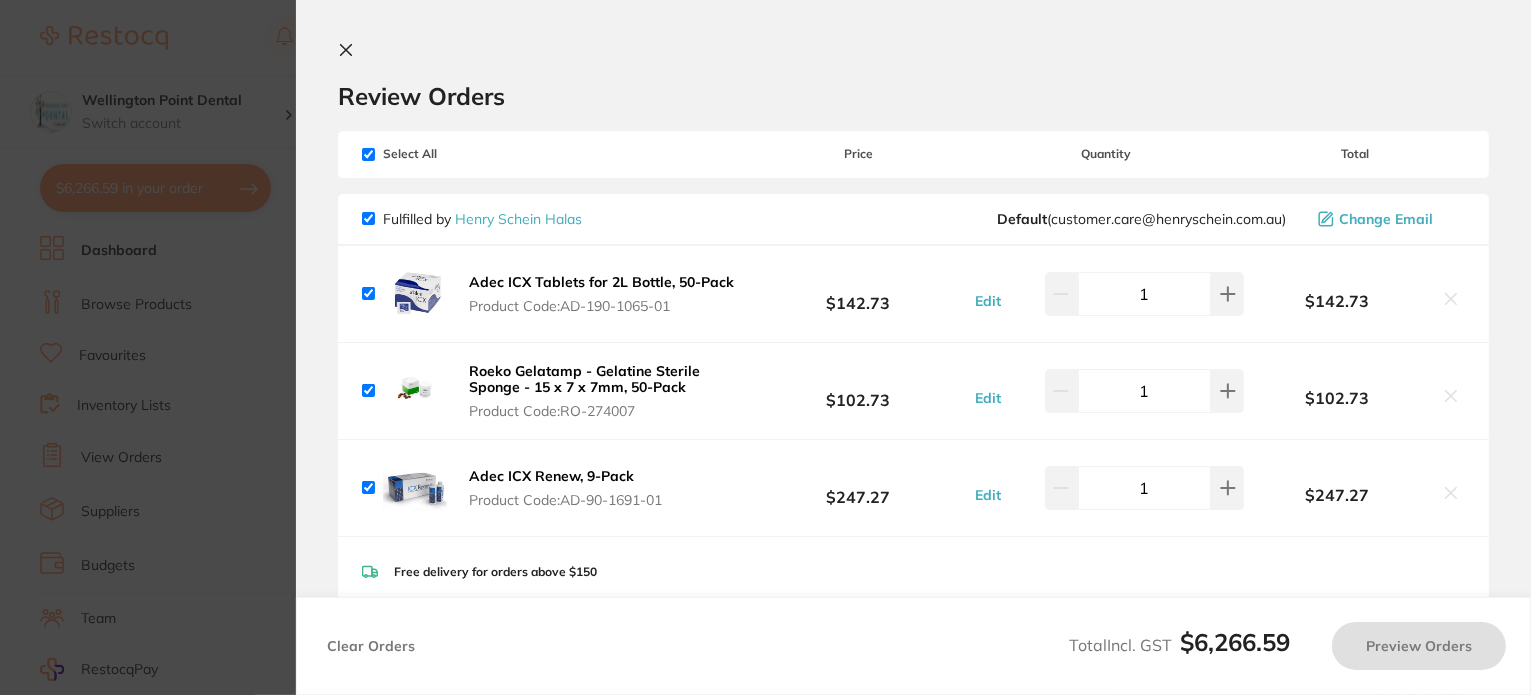 checkbox on "true" 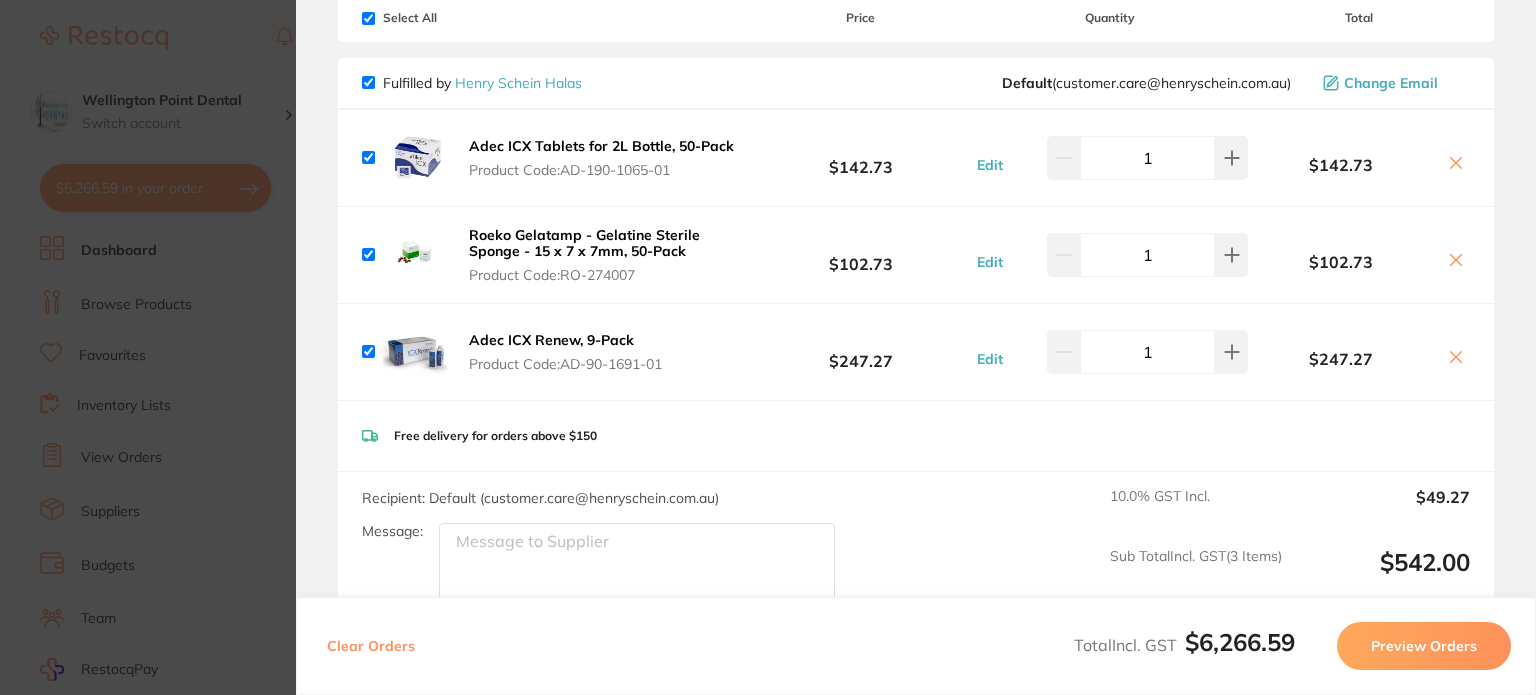 scroll, scrollTop: 0, scrollLeft: 0, axis: both 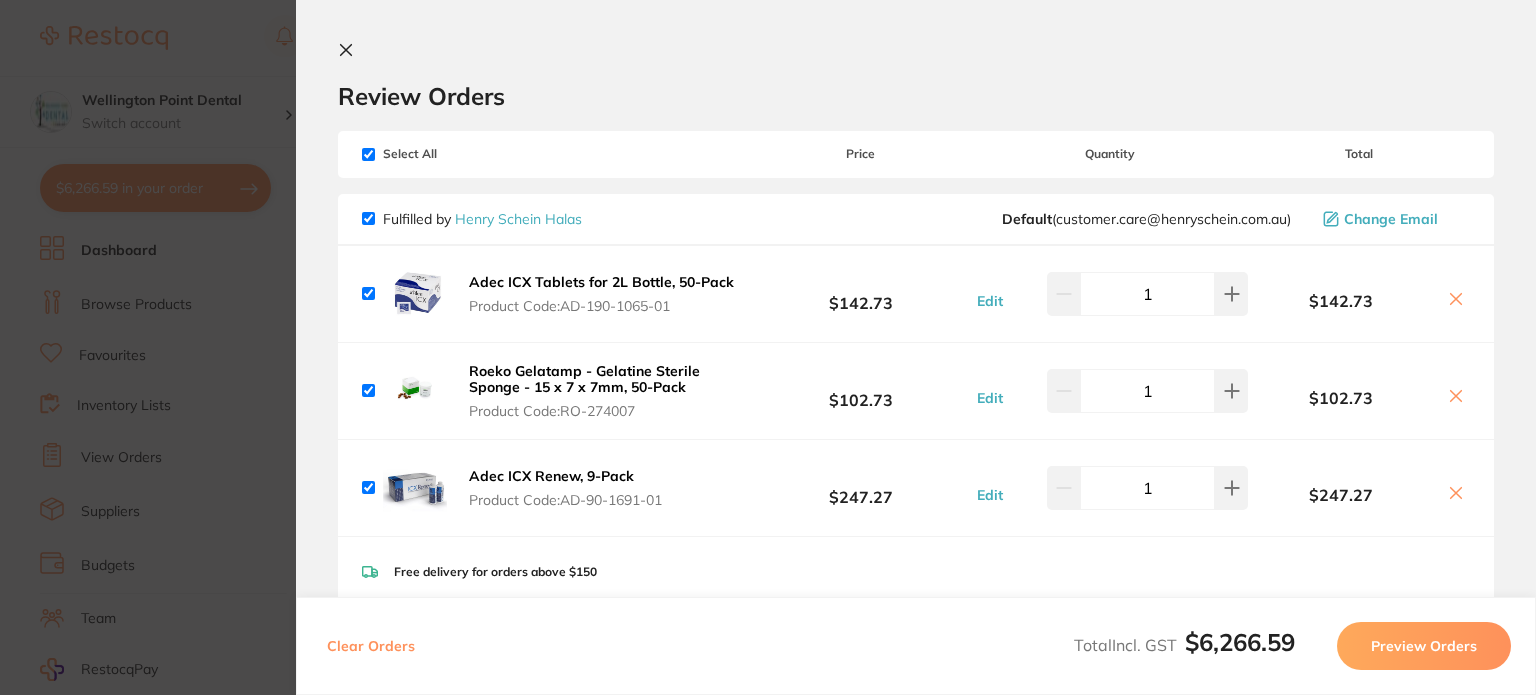 click 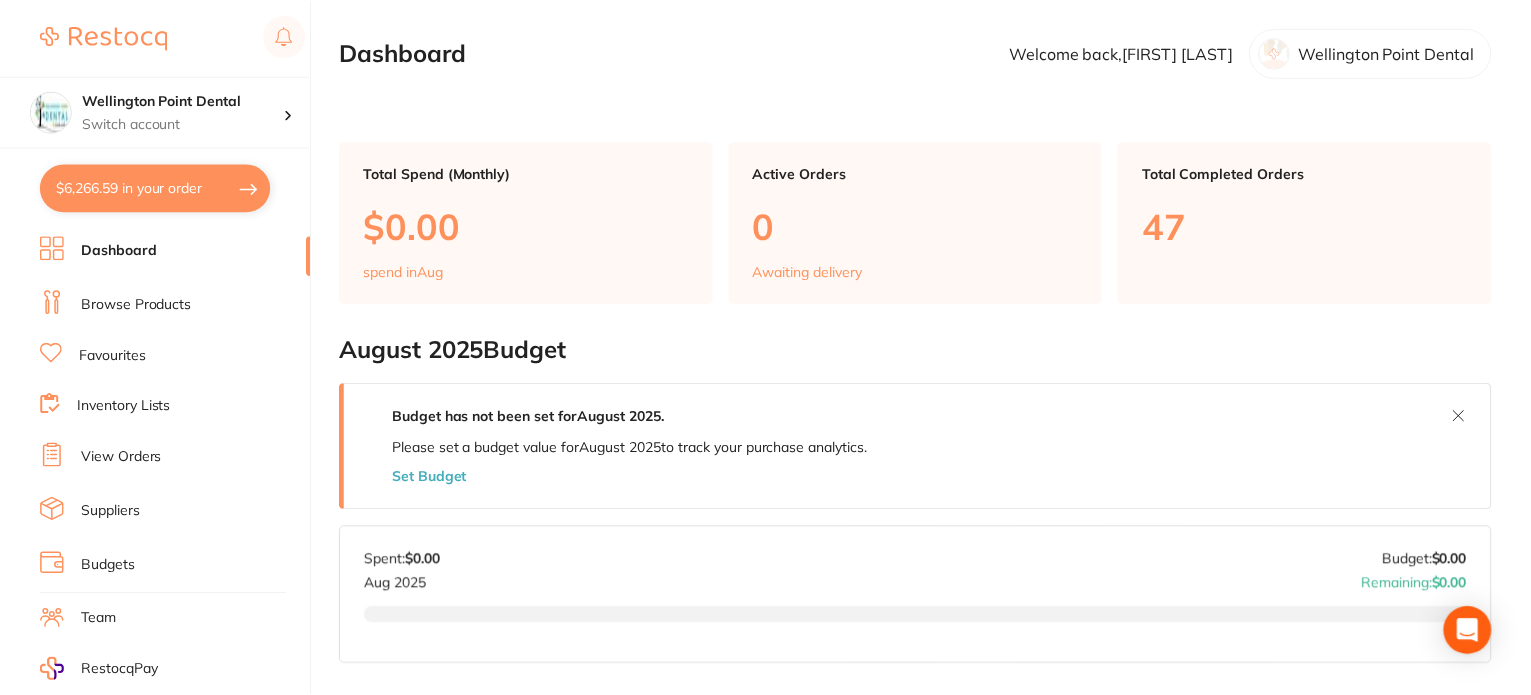 scroll, scrollTop: 2, scrollLeft: 0, axis: vertical 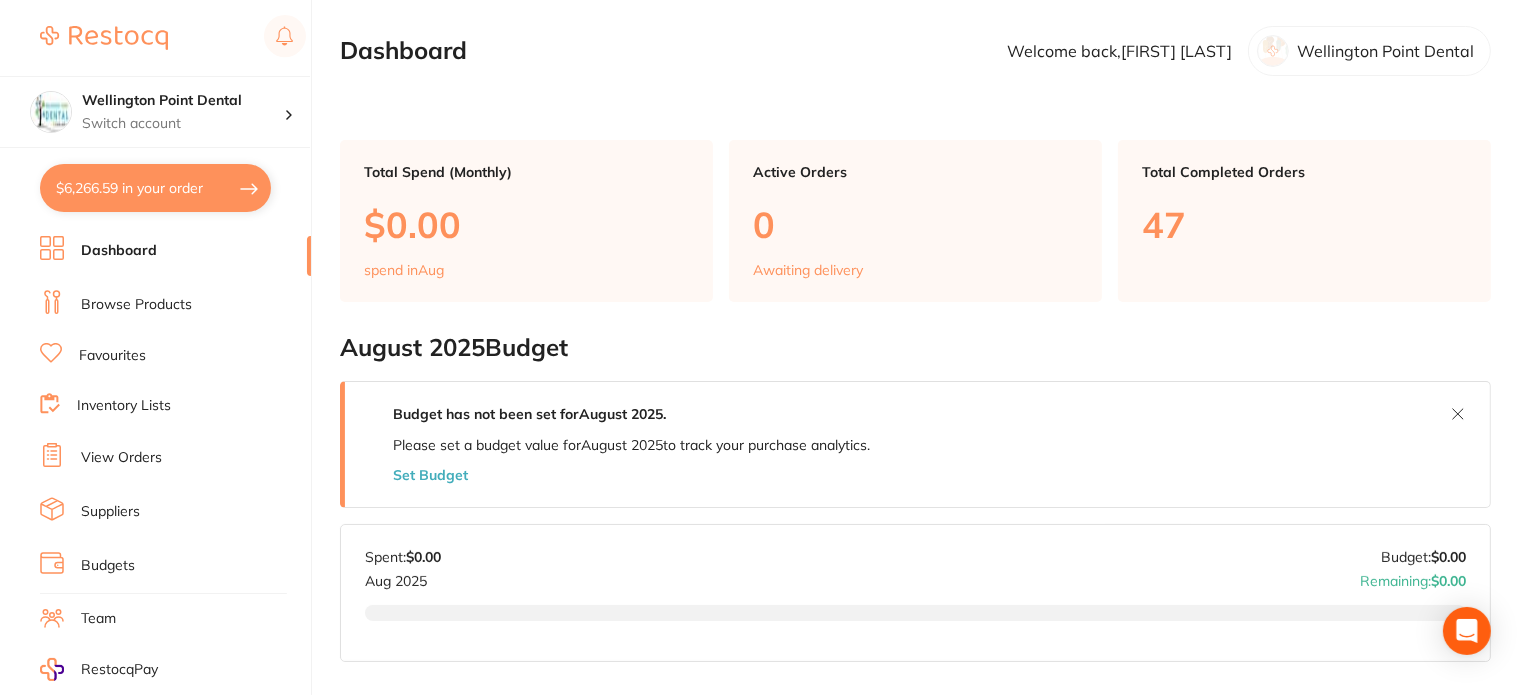 click on "Dashboard" at bounding box center (119, 251) 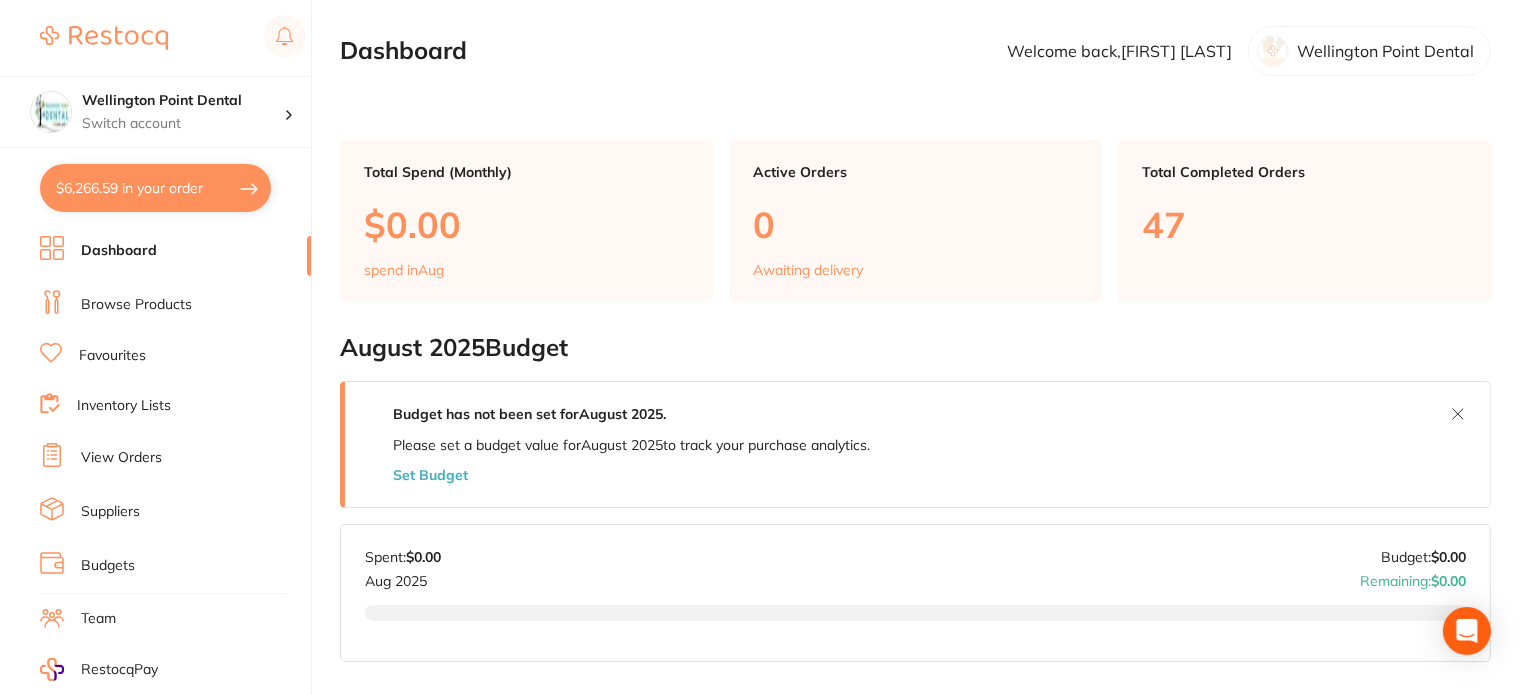 scroll, scrollTop: 0, scrollLeft: 0, axis: both 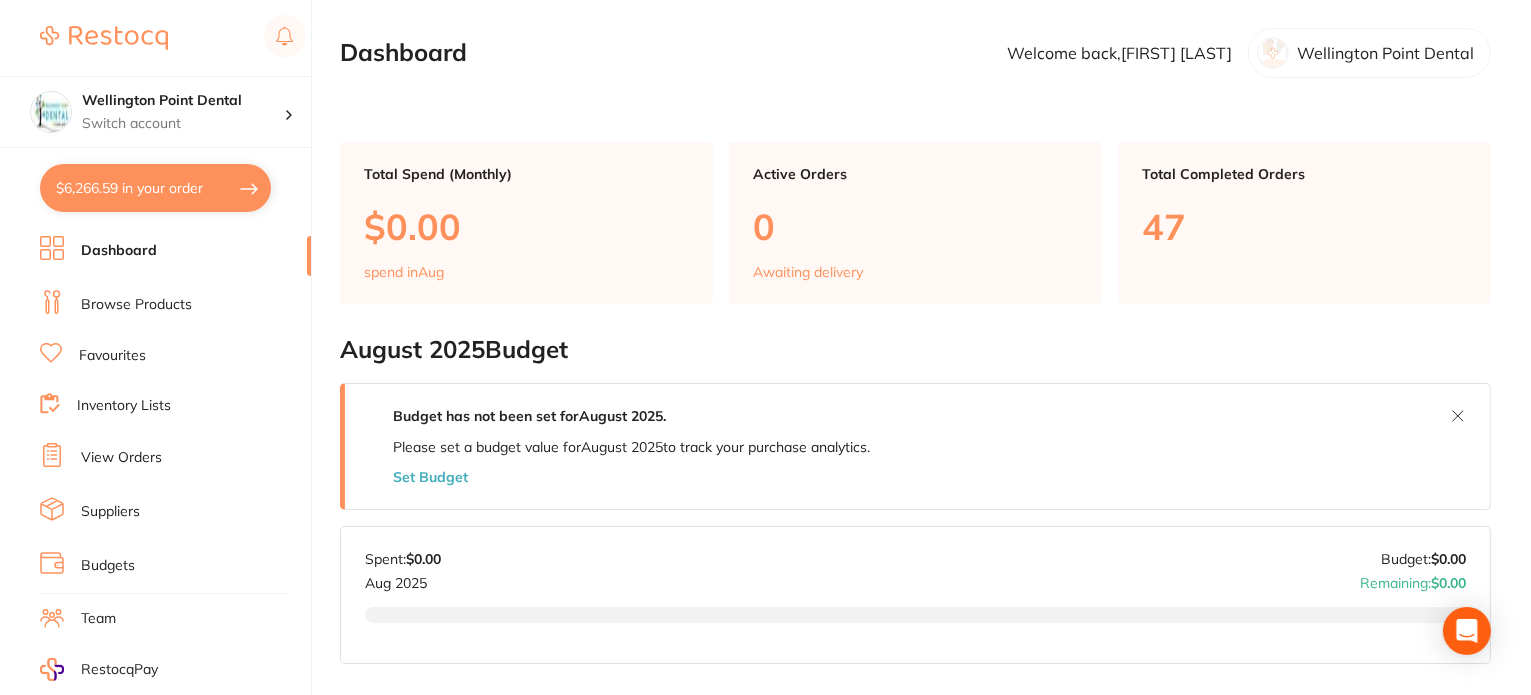 click on "Browse Products" at bounding box center (136, 305) 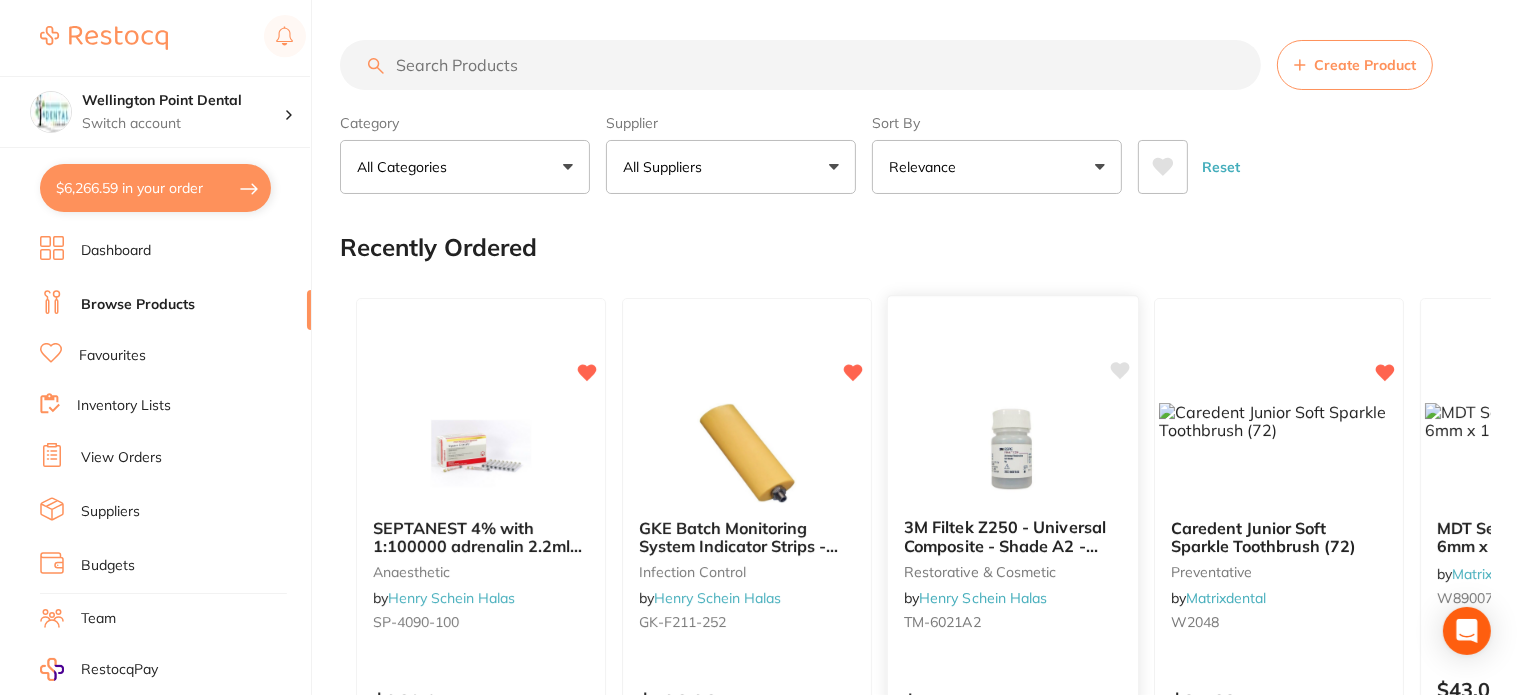 click 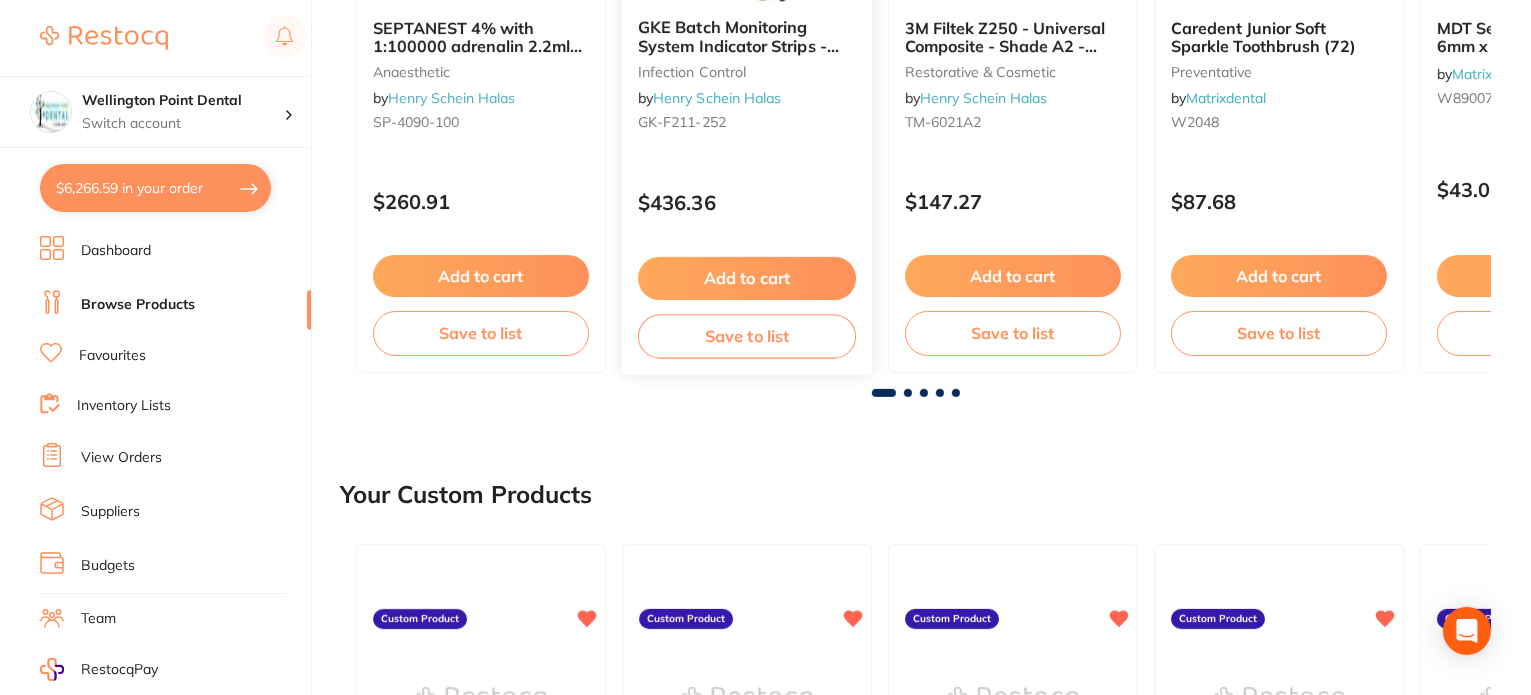 scroll, scrollTop: 0, scrollLeft: 0, axis: both 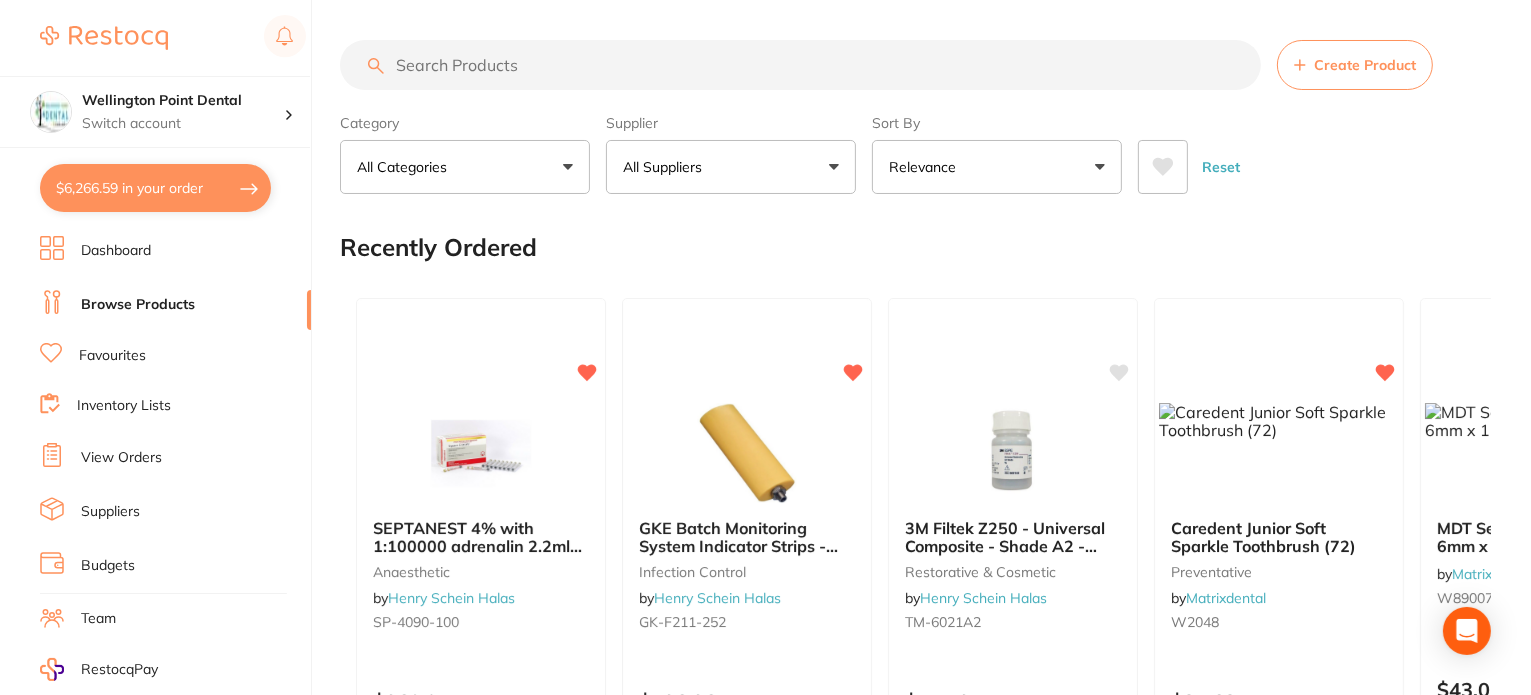 click at bounding box center (800, 65) 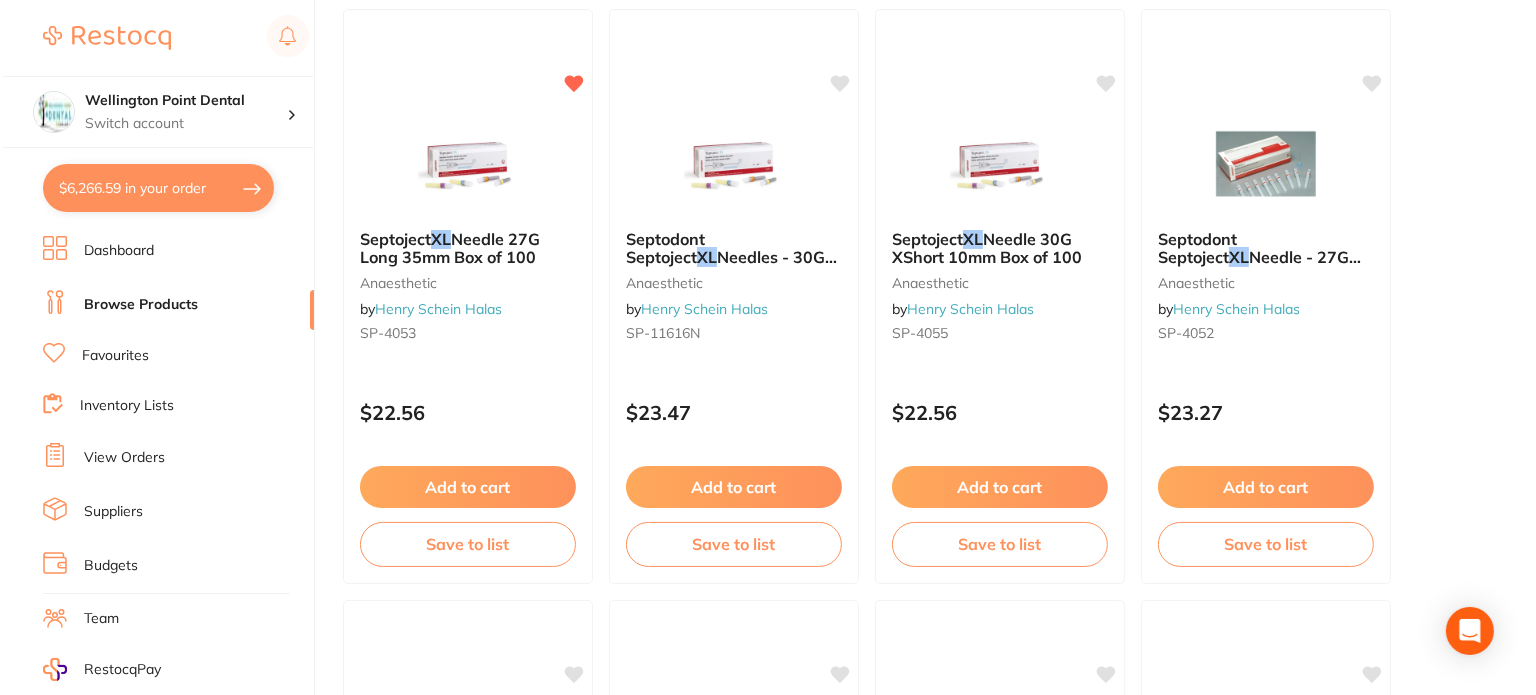scroll, scrollTop: 0, scrollLeft: 0, axis: both 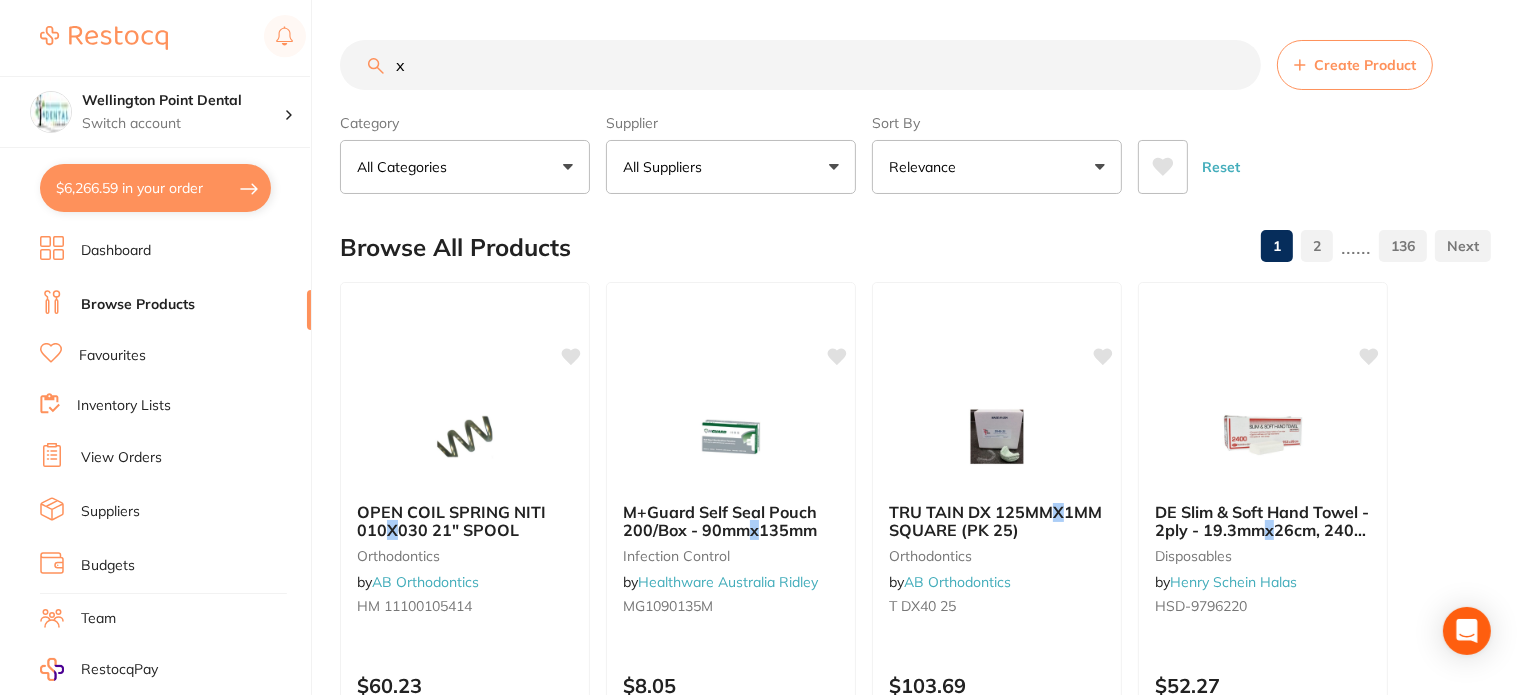 click on "$6,266.59   in your order" at bounding box center [155, 188] 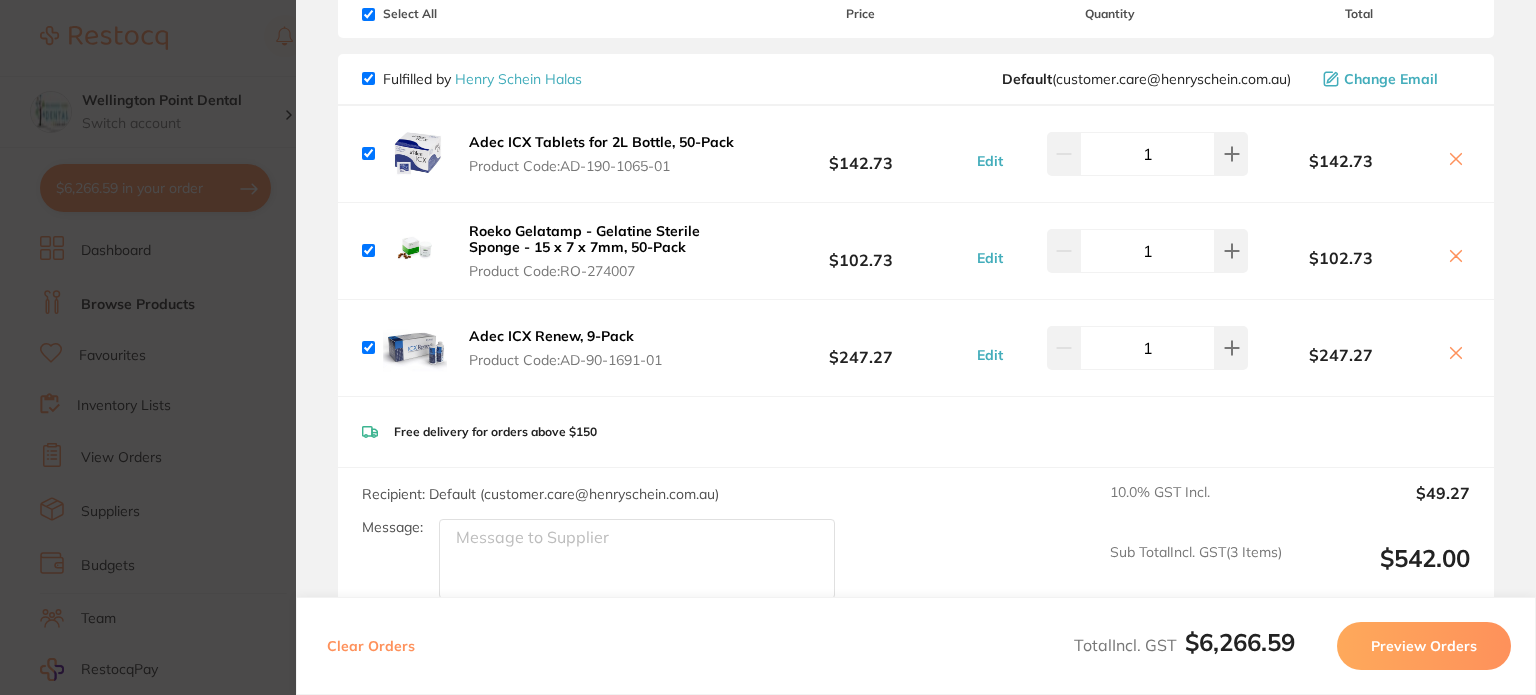 scroll, scrollTop: 0, scrollLeft: 0, axis: both 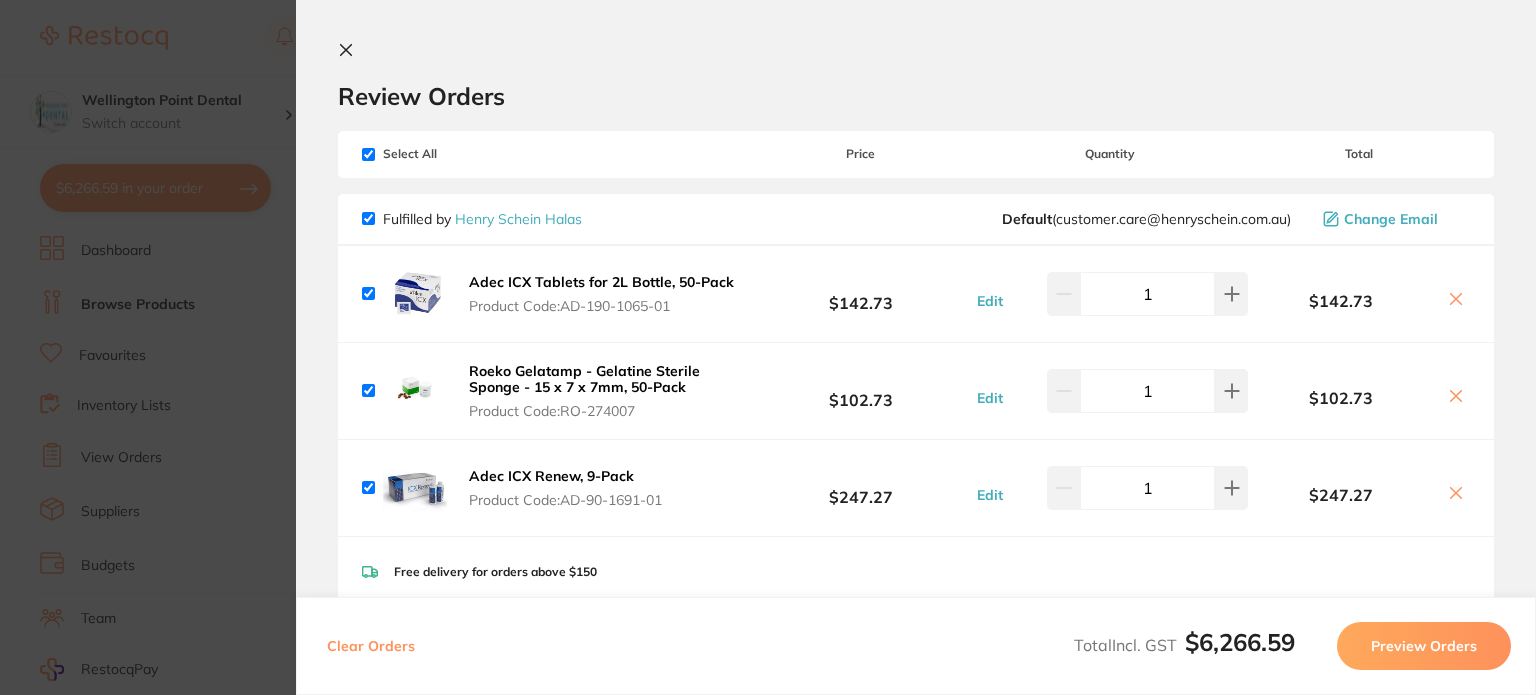 click 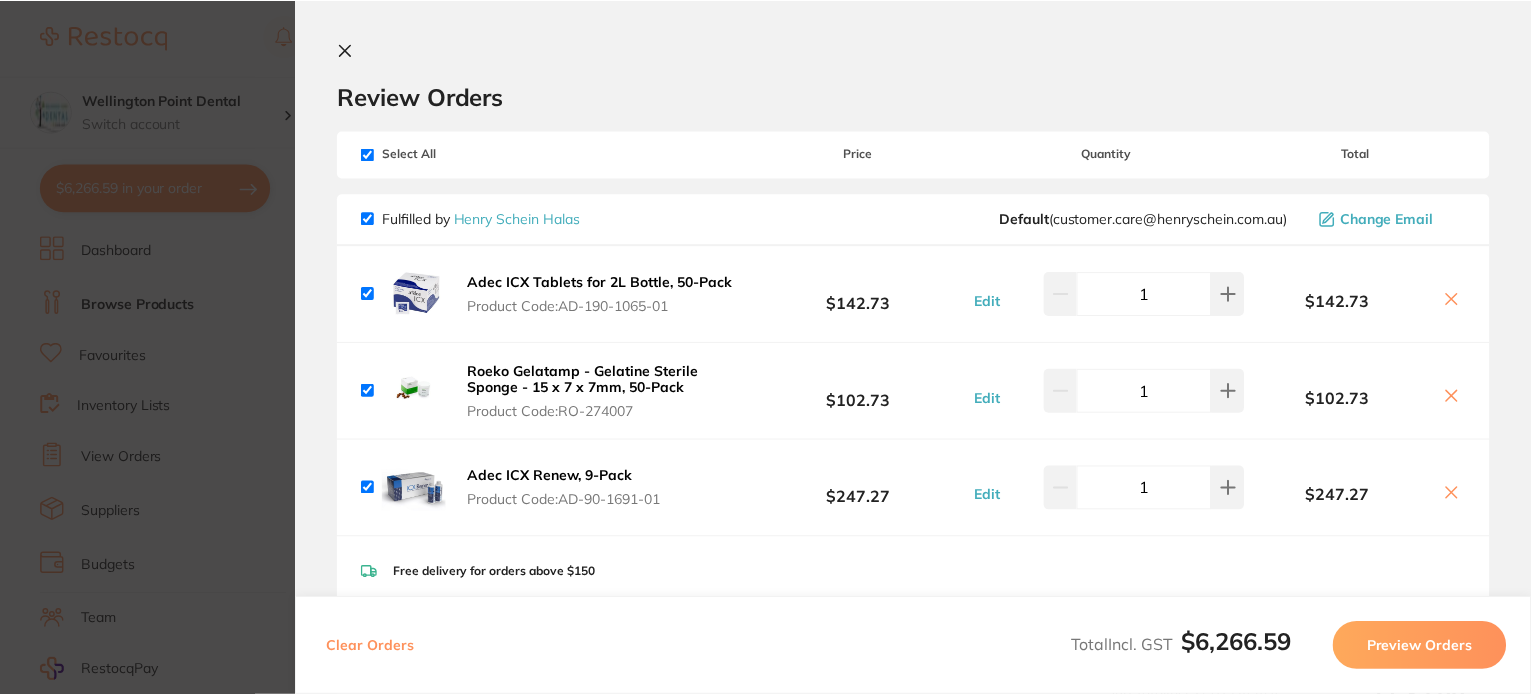 scroll, scrollTop: 0, scrollLeft: 0, axis: both 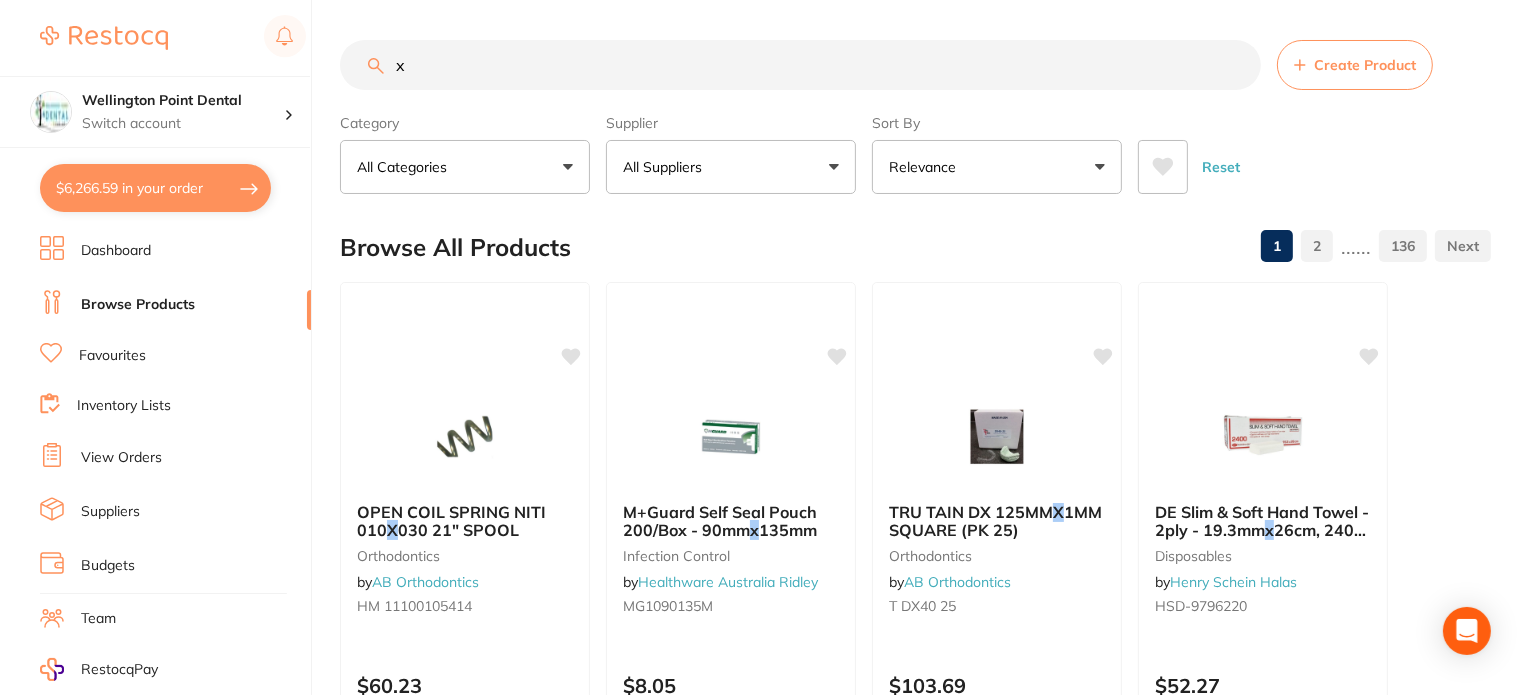 click on "x" at bounding box center (800, 65) 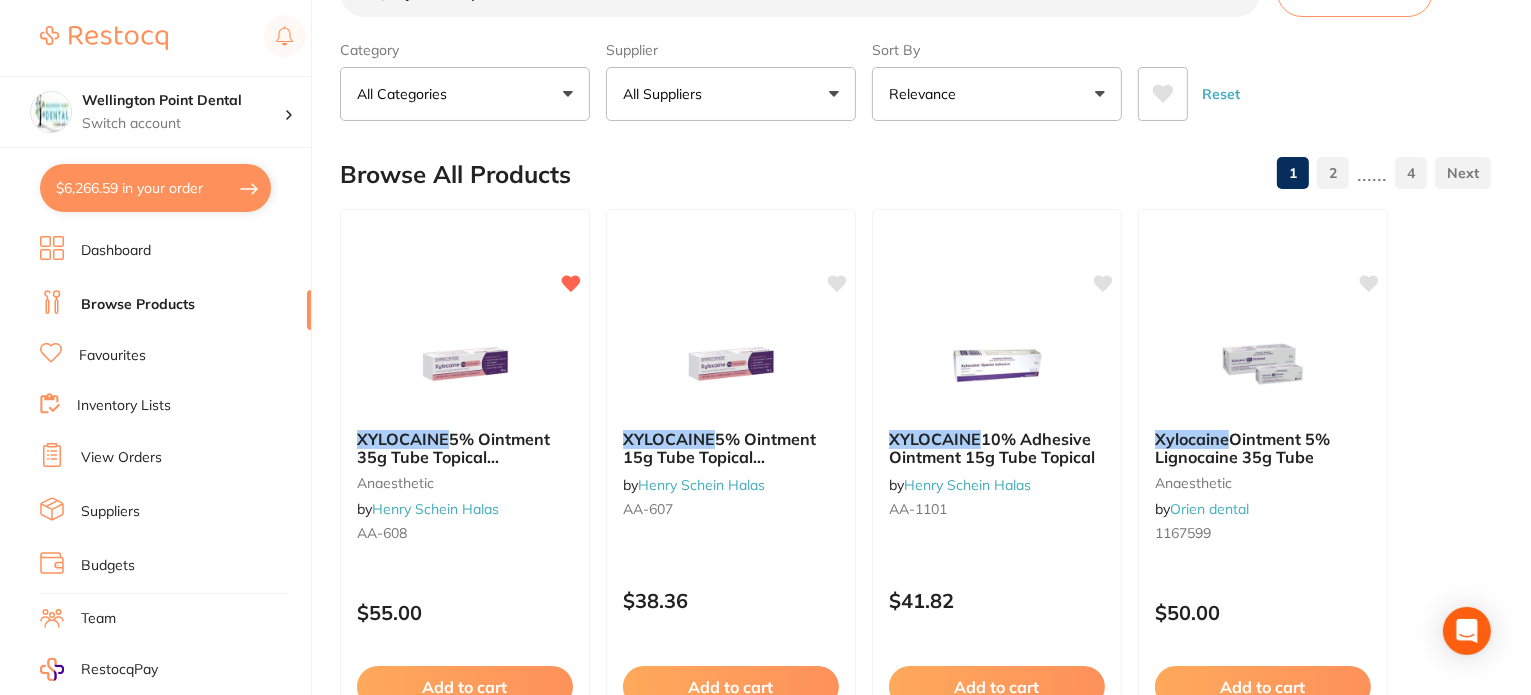 scroll, scrollTop: 0, scrollLeft: 0, axis: both 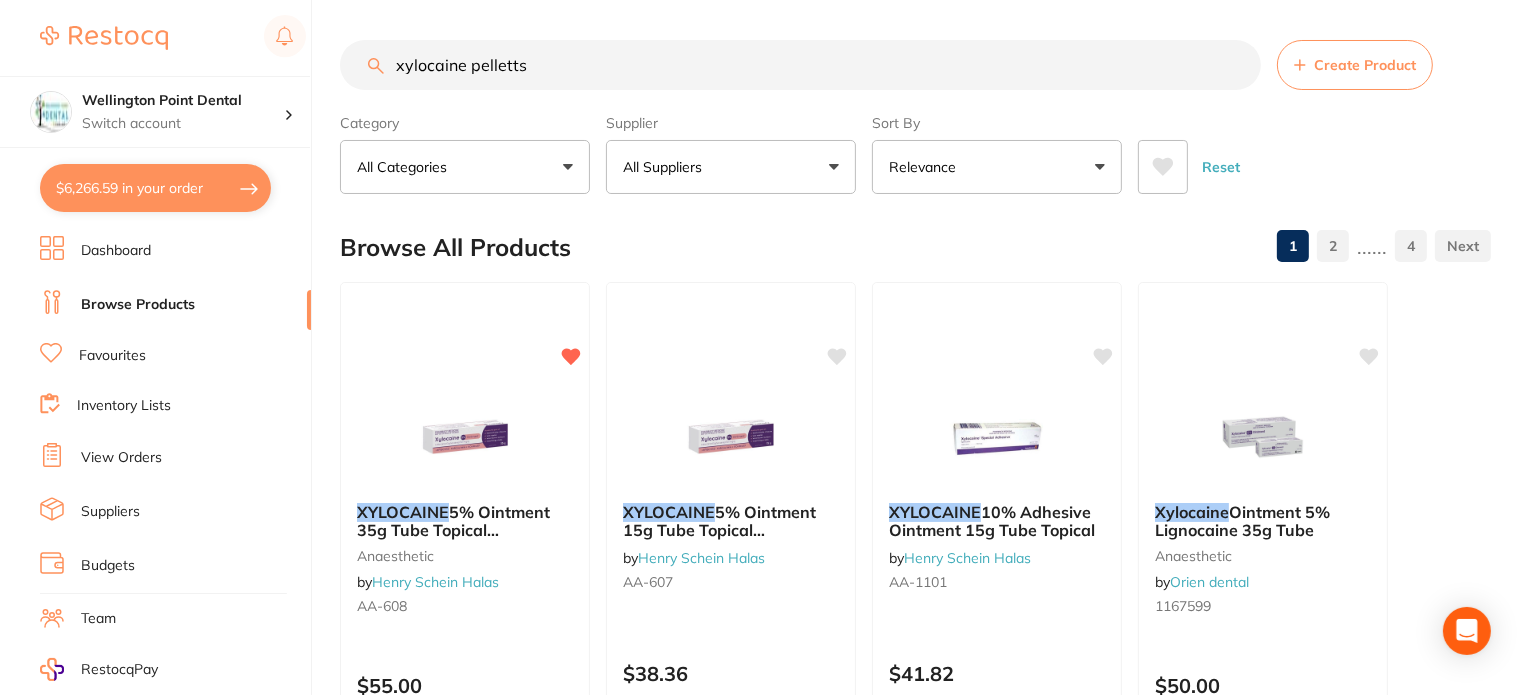 drag, startPoint x: 514, startPoint y: 70, endPoint x: 542, endPoint y: 139, distance: 74.46476 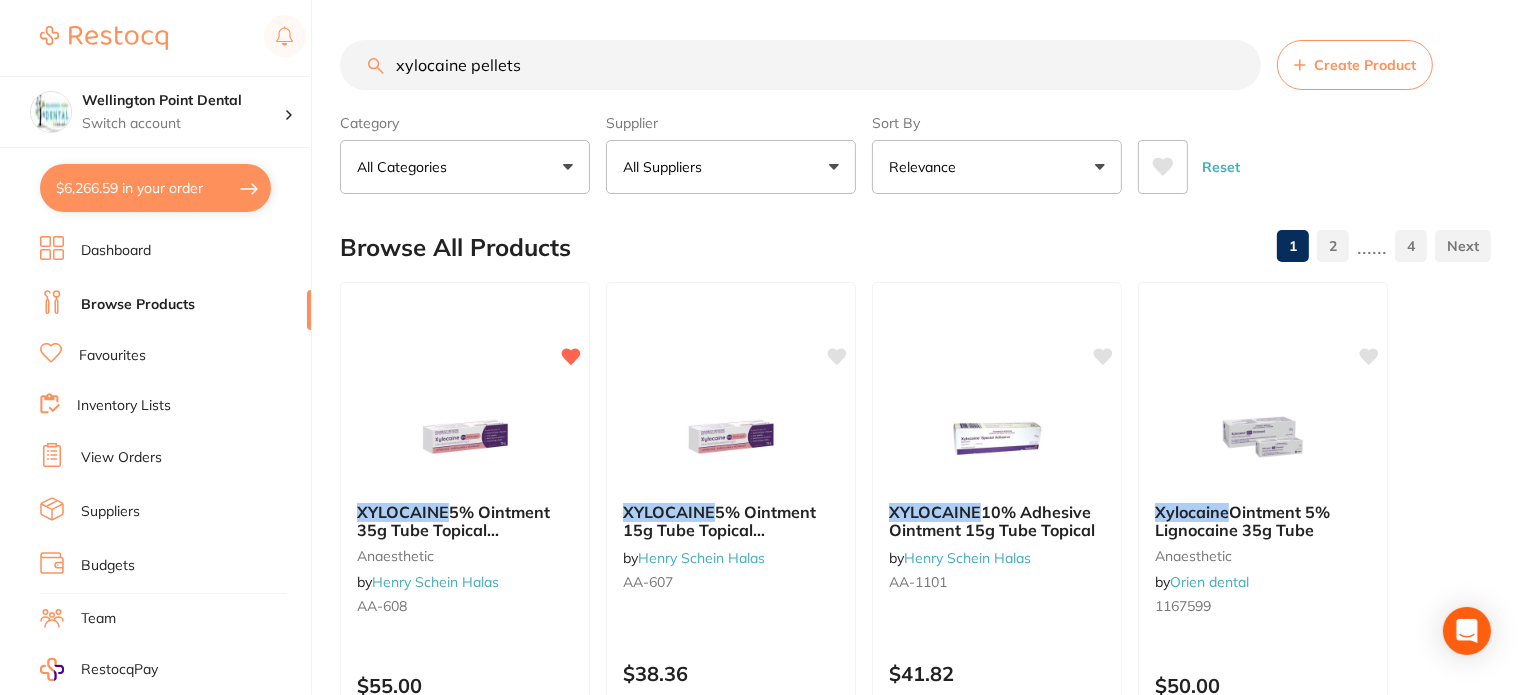 drag, startPoint x: 516, startPoint y: 62, endPoint x: 382, endPoint y: 56, distance: 134.13426 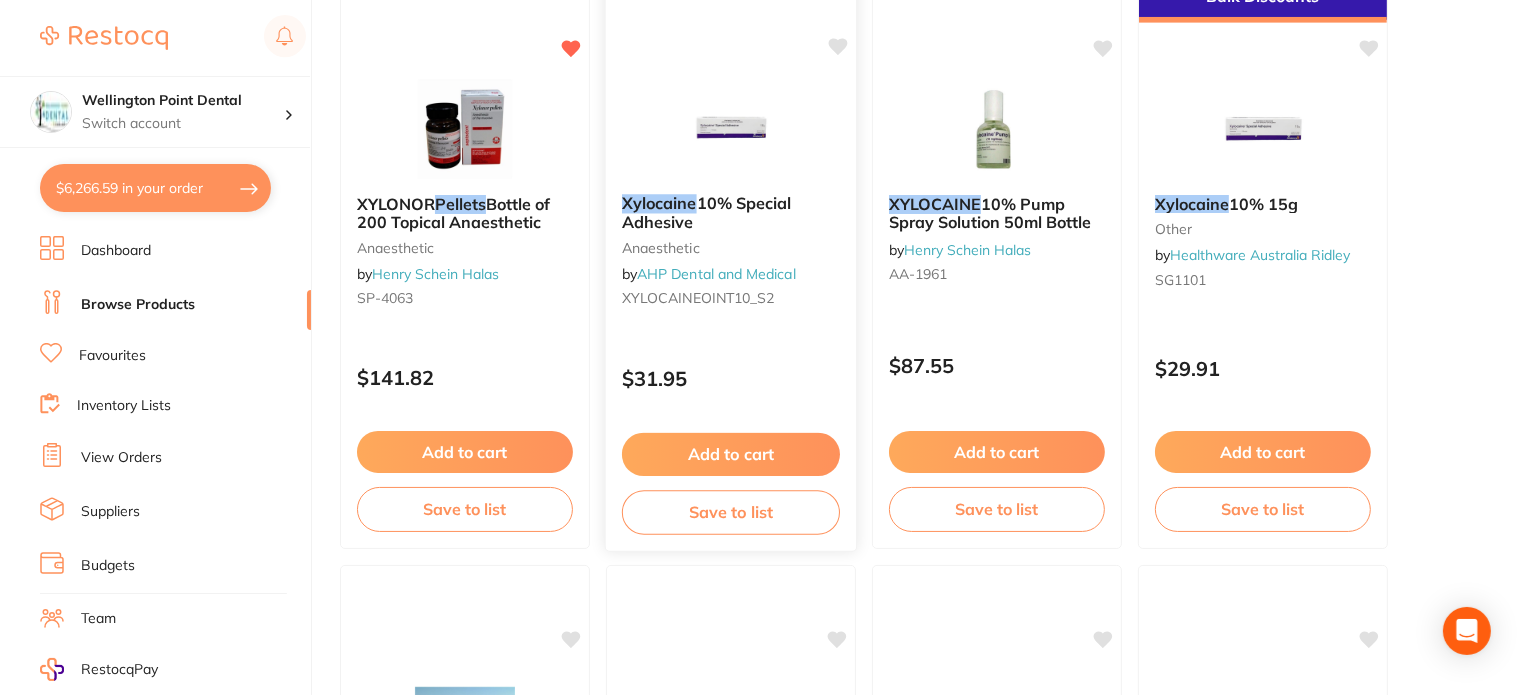 scroll, scrollTop: 1500, scrollLeft: 0, axis: vertical 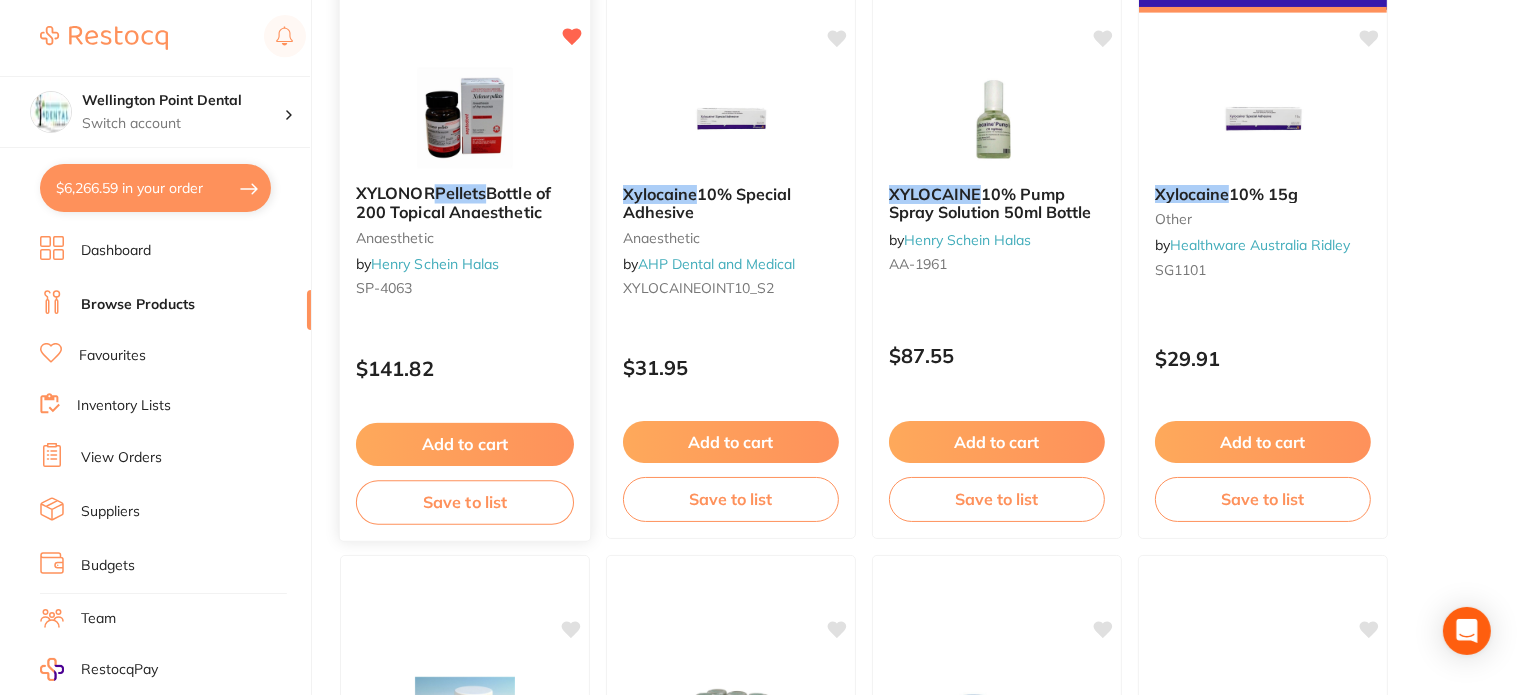 click on "Add to cart" at bounding box center (465, 444) 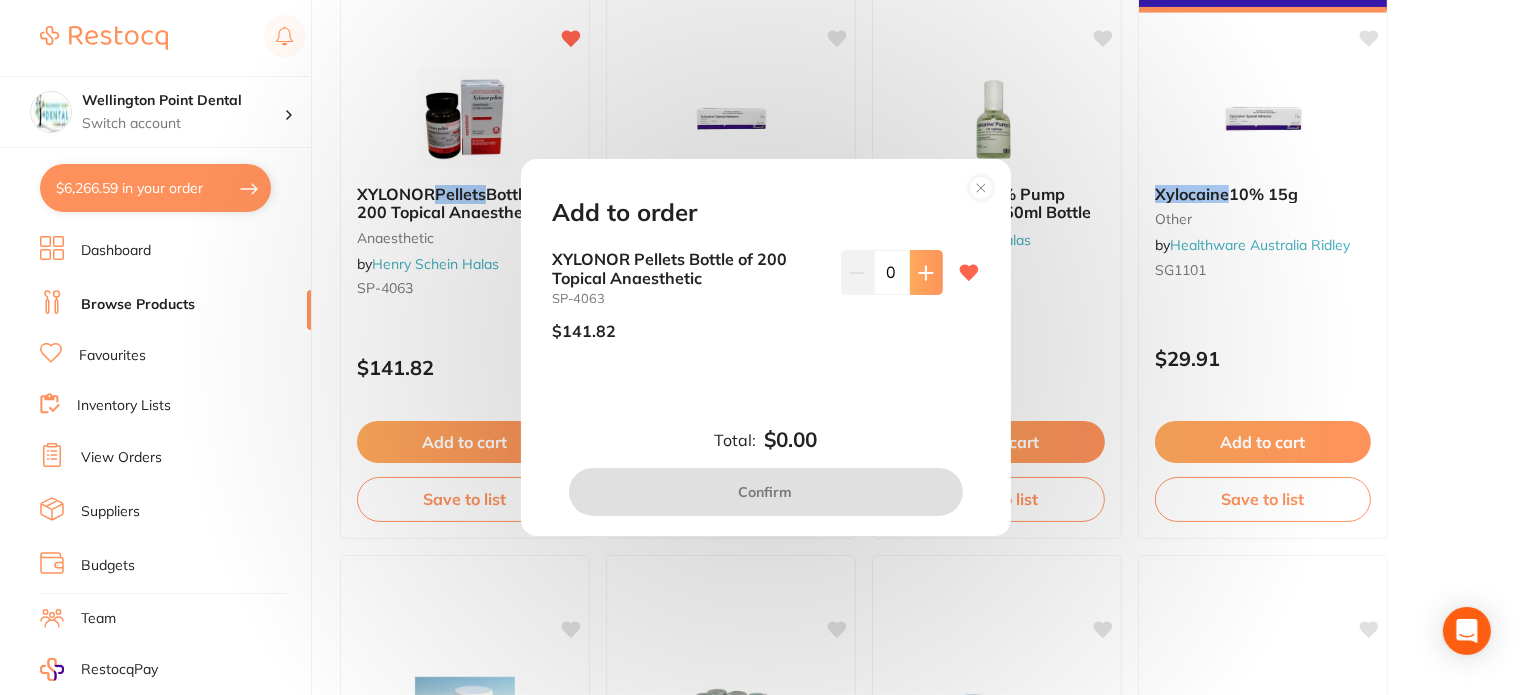 click 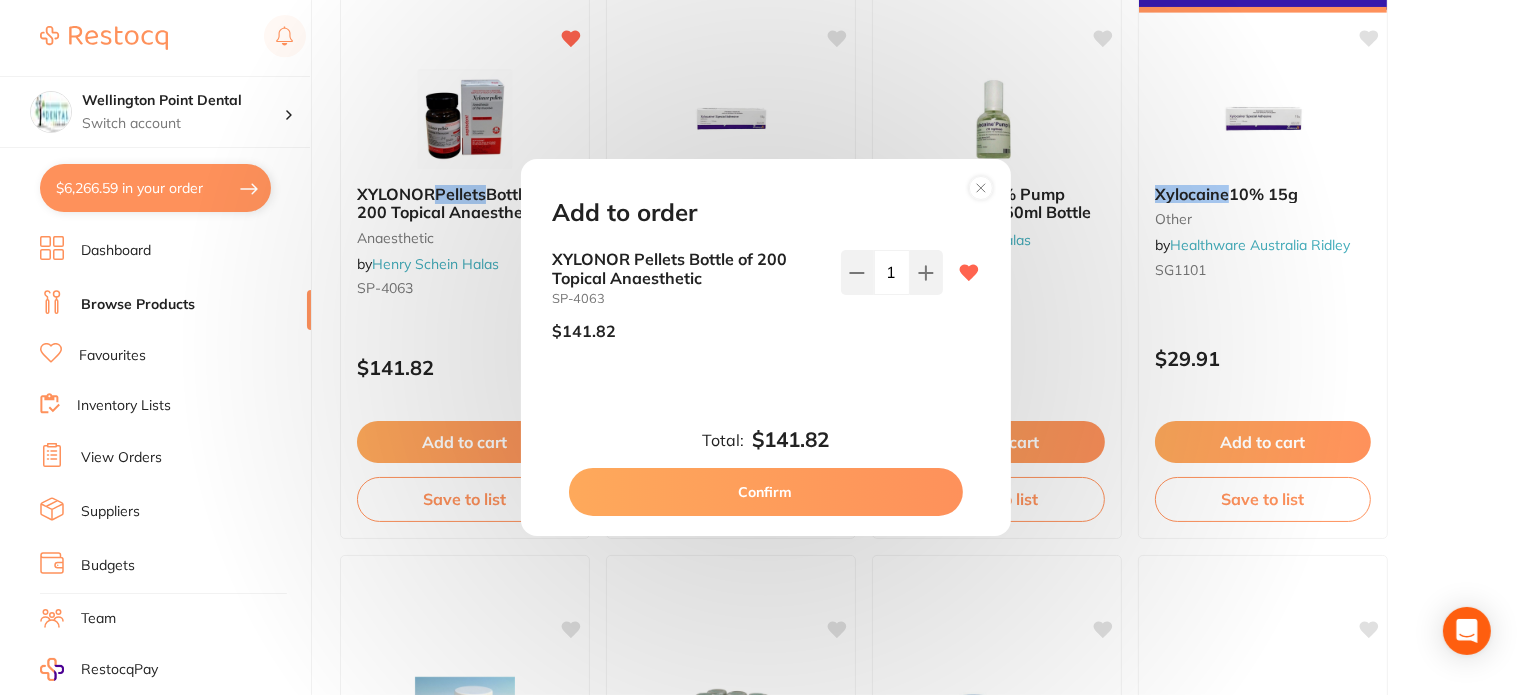 click on "Confirm" at bounding box center (766, 492) 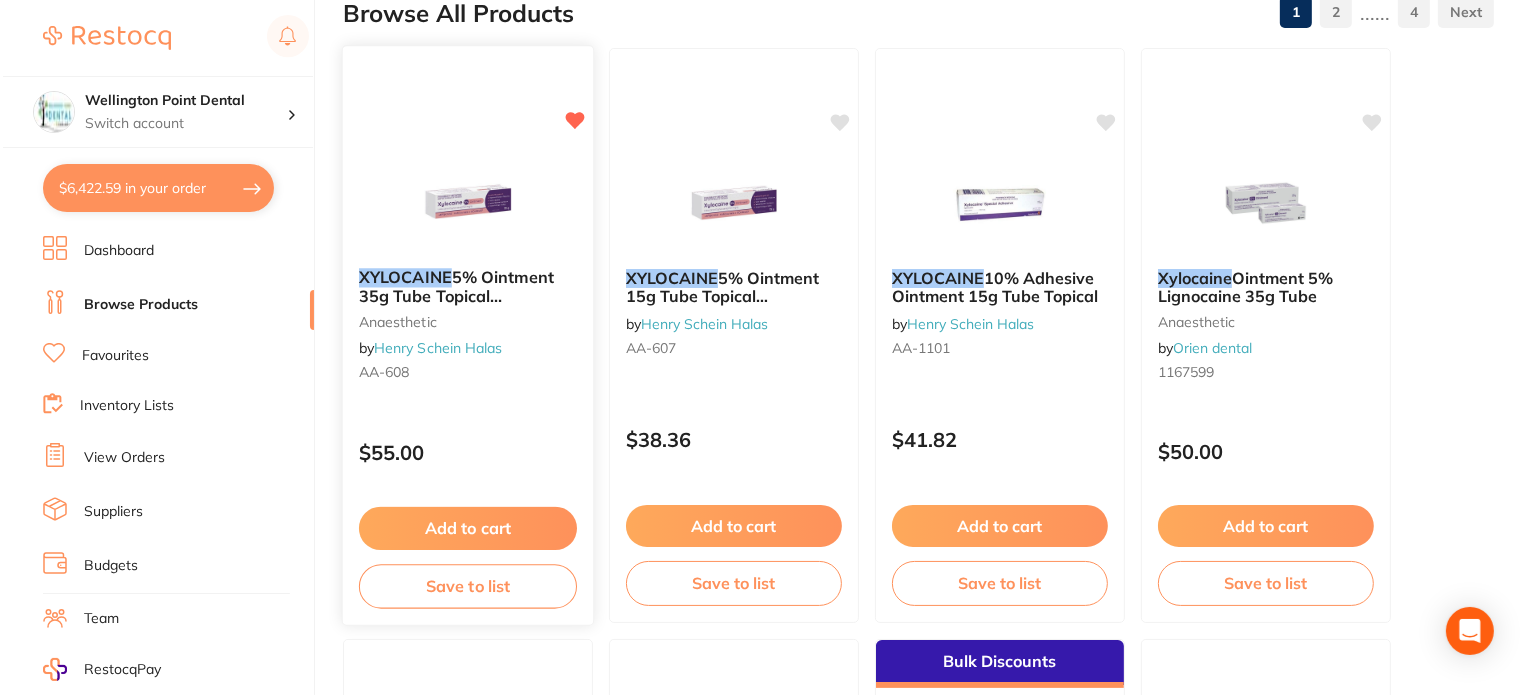 scroll, scrollTop: 0, scrollLeft: 0, axis: both 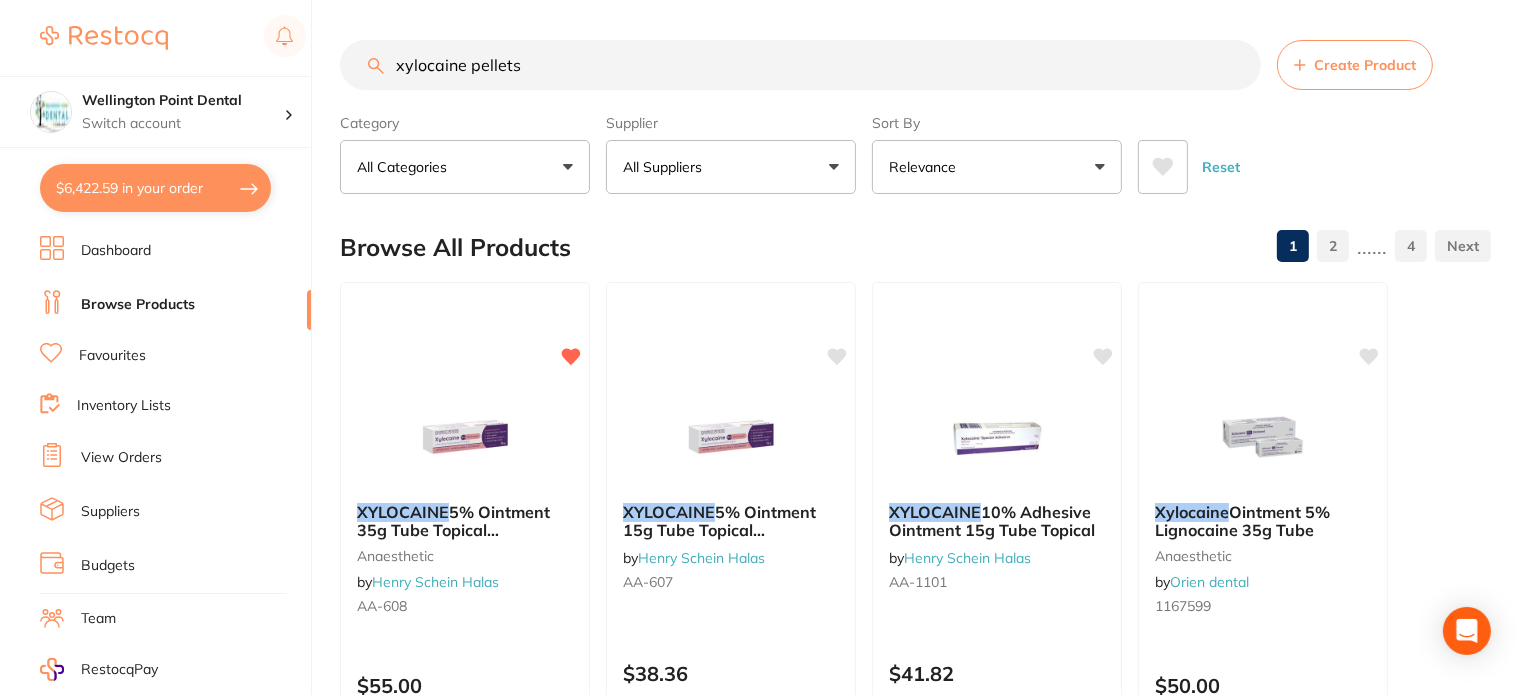 drag, startPoint x: 556, startPoint y: 71, endPoint x: 384, endPoint y: 63, distance: 172.18594 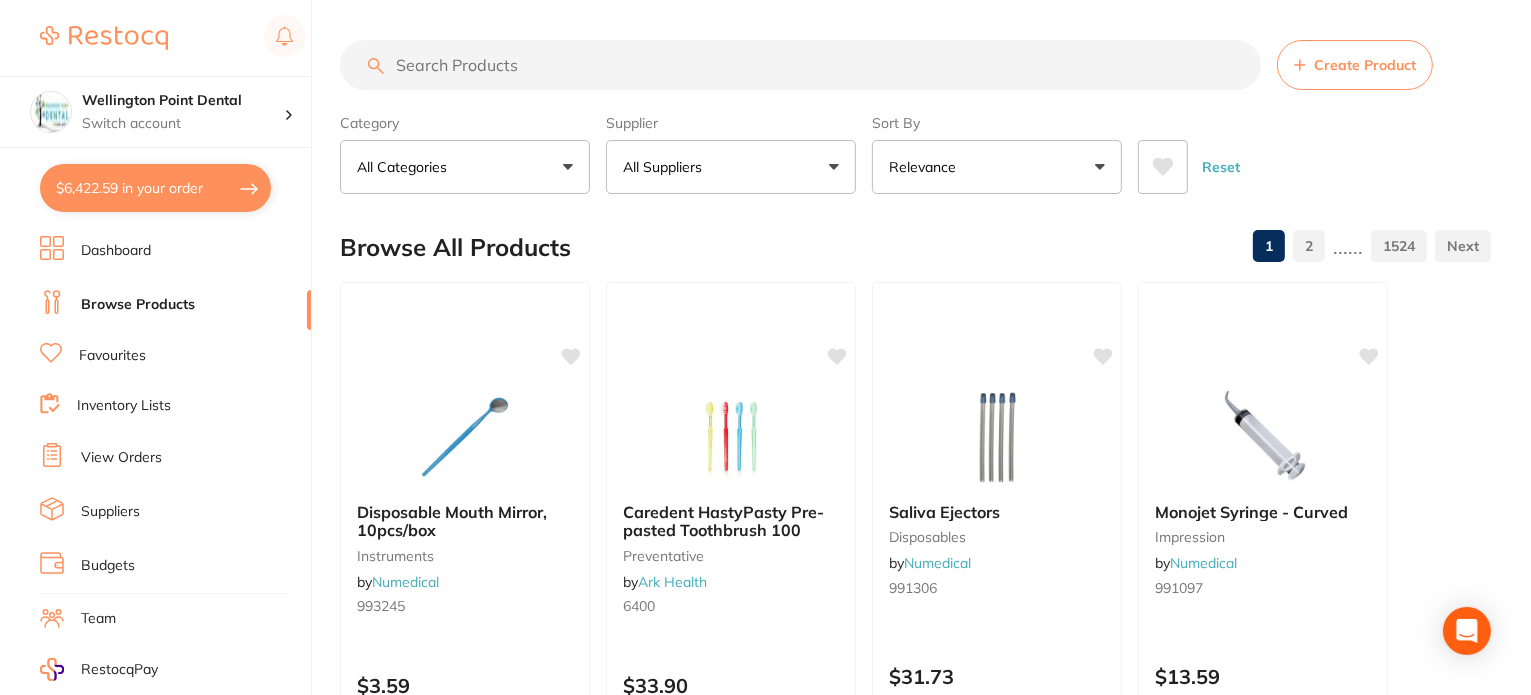 type 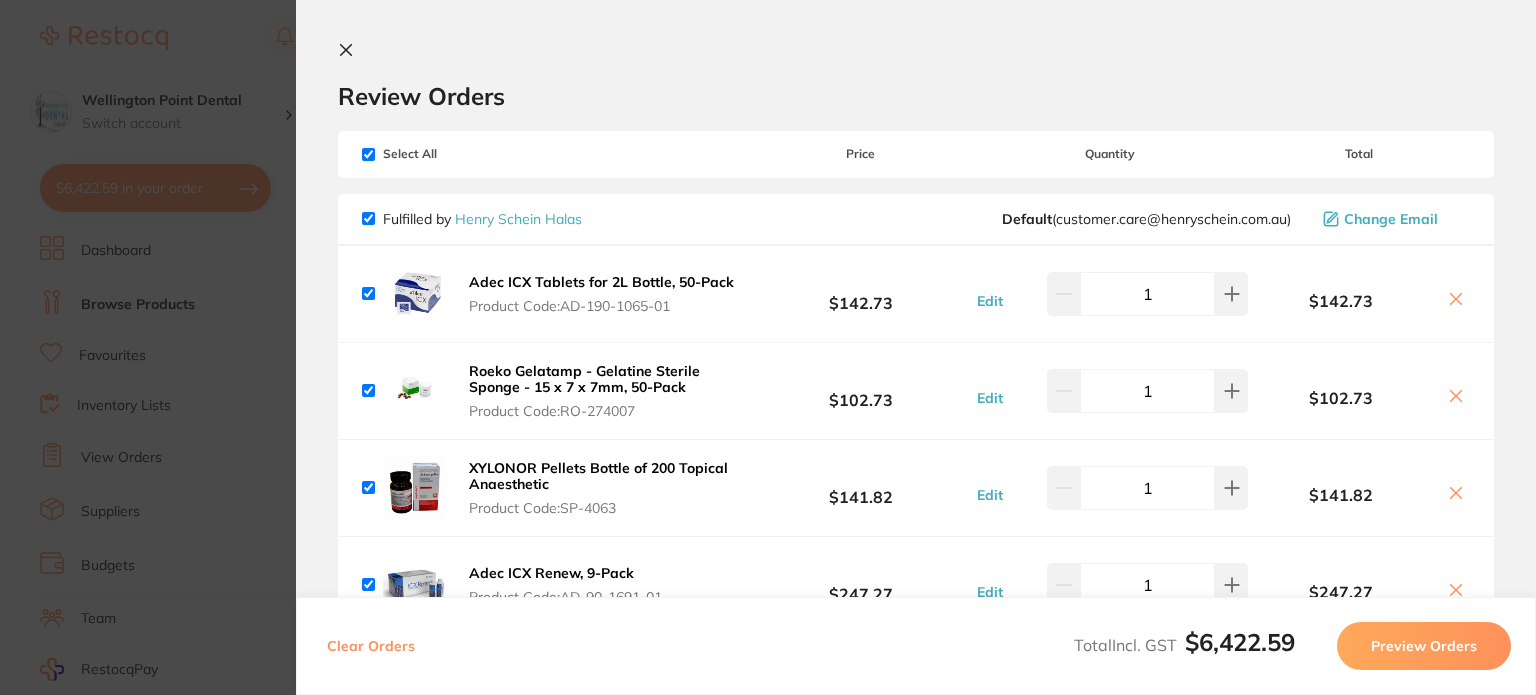 click on "Preview Orders" at bounding box center (1424, 646) 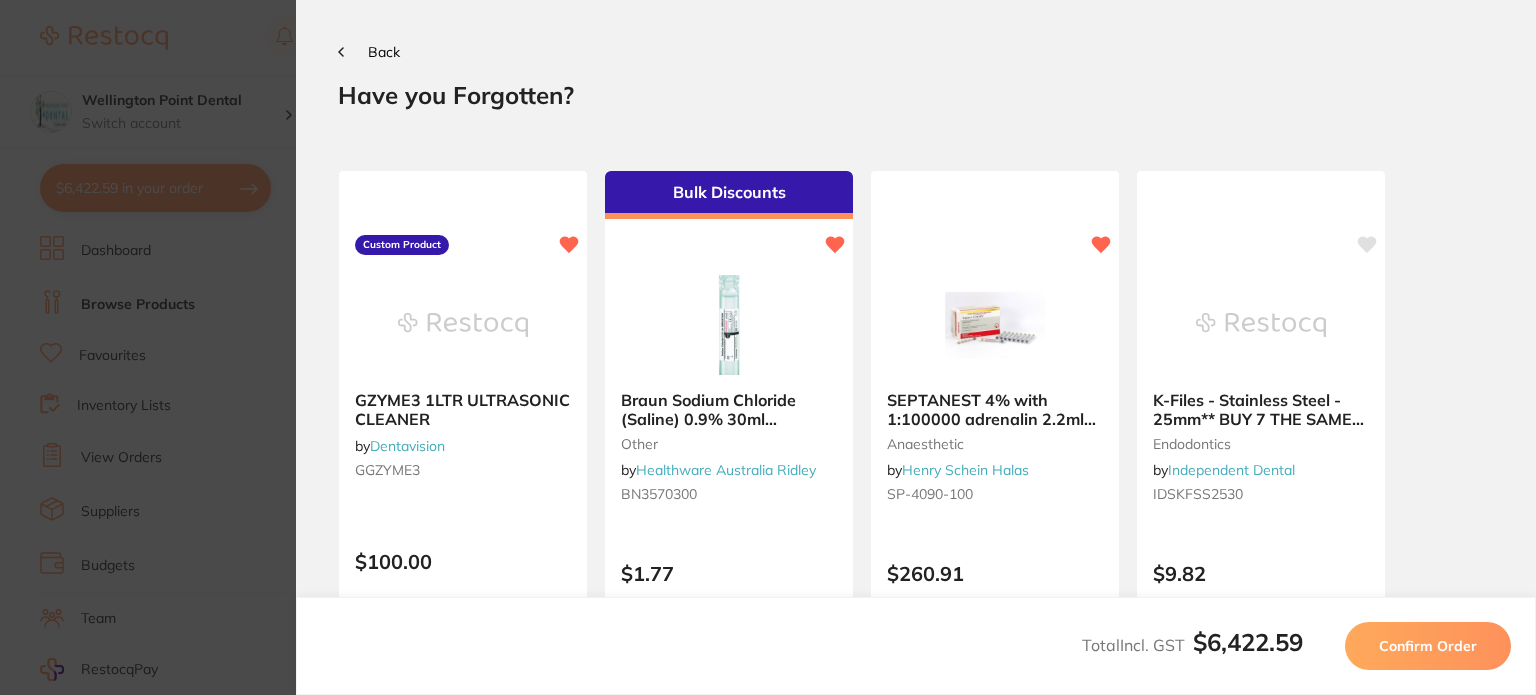 click on "Confirm Order" at bounding box center (1428, 646) 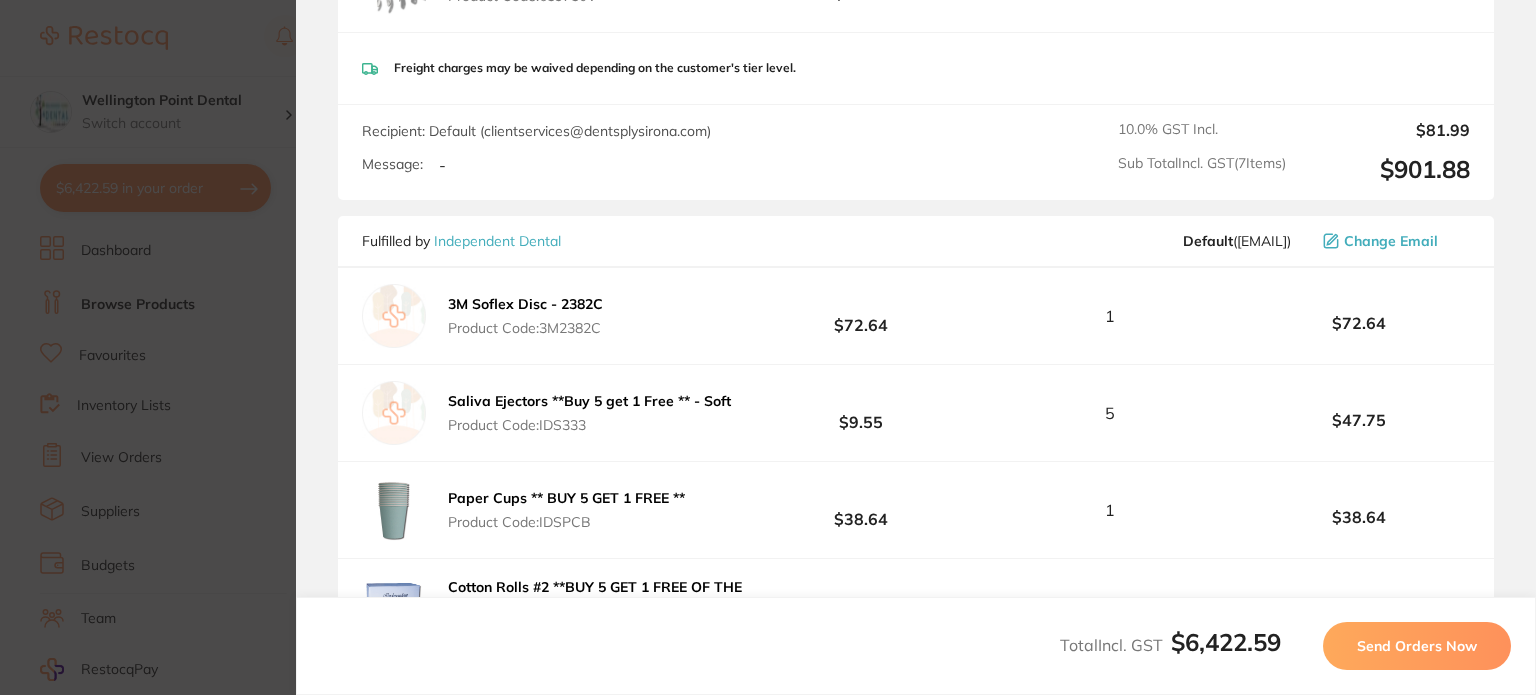 scroll, scrollTop: 1700, scrollLeft: 0, axis: vertical 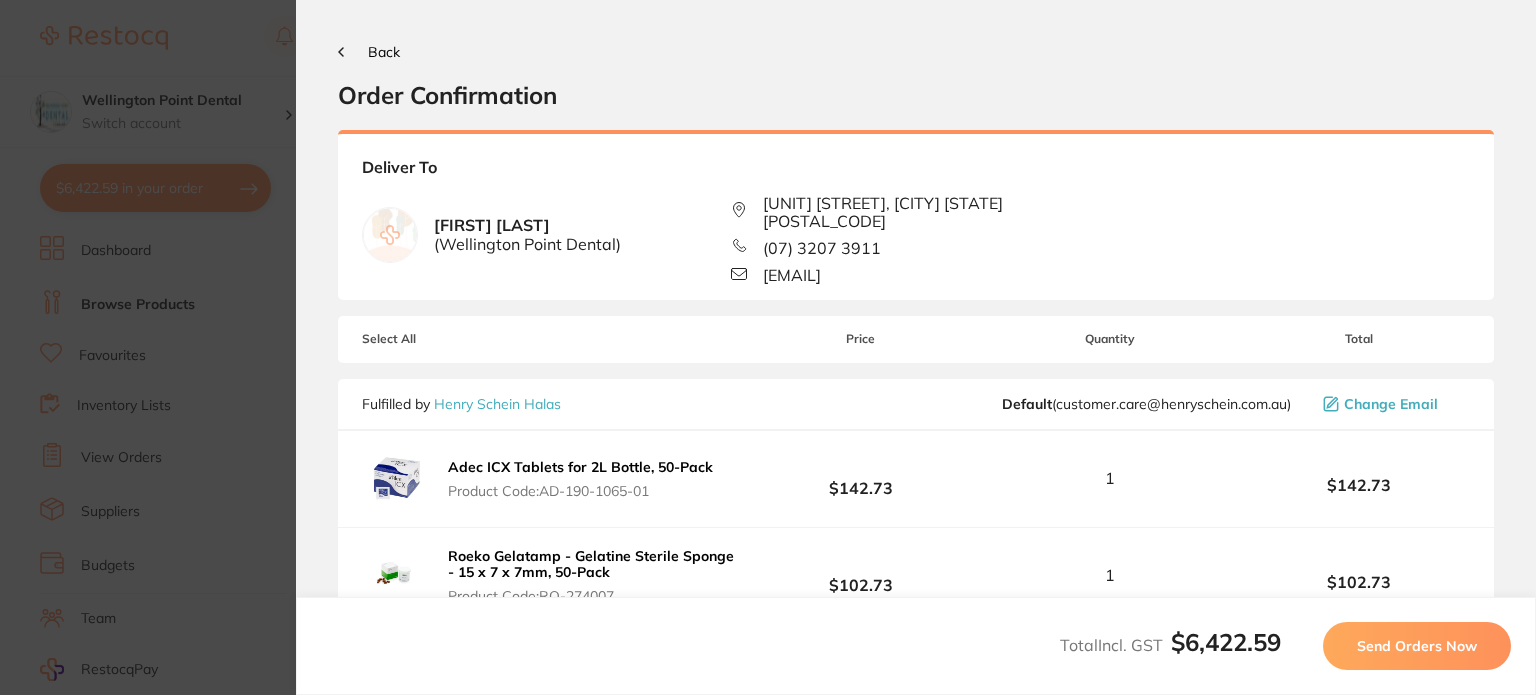 click on "Back" at bounding box center [384, 52] 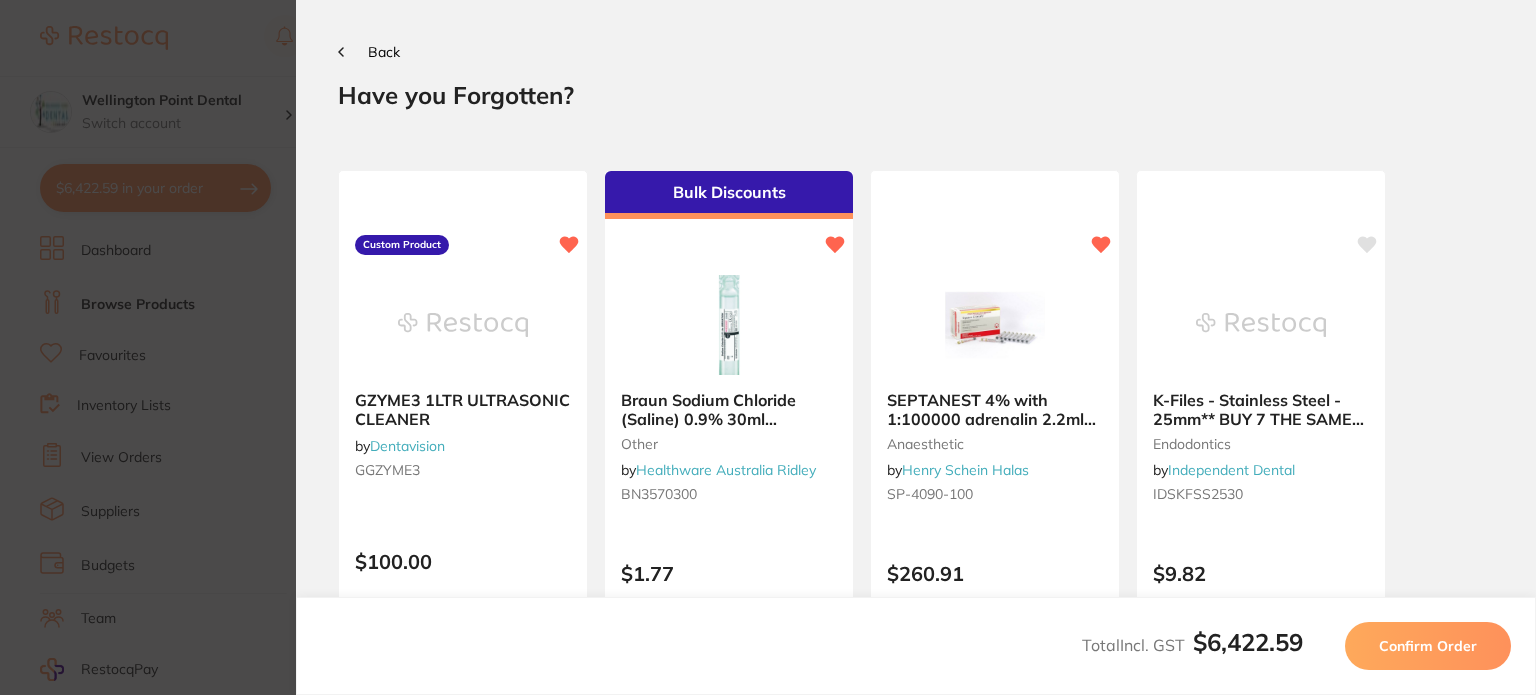 click on "Back" at bounding box center (384, 52) 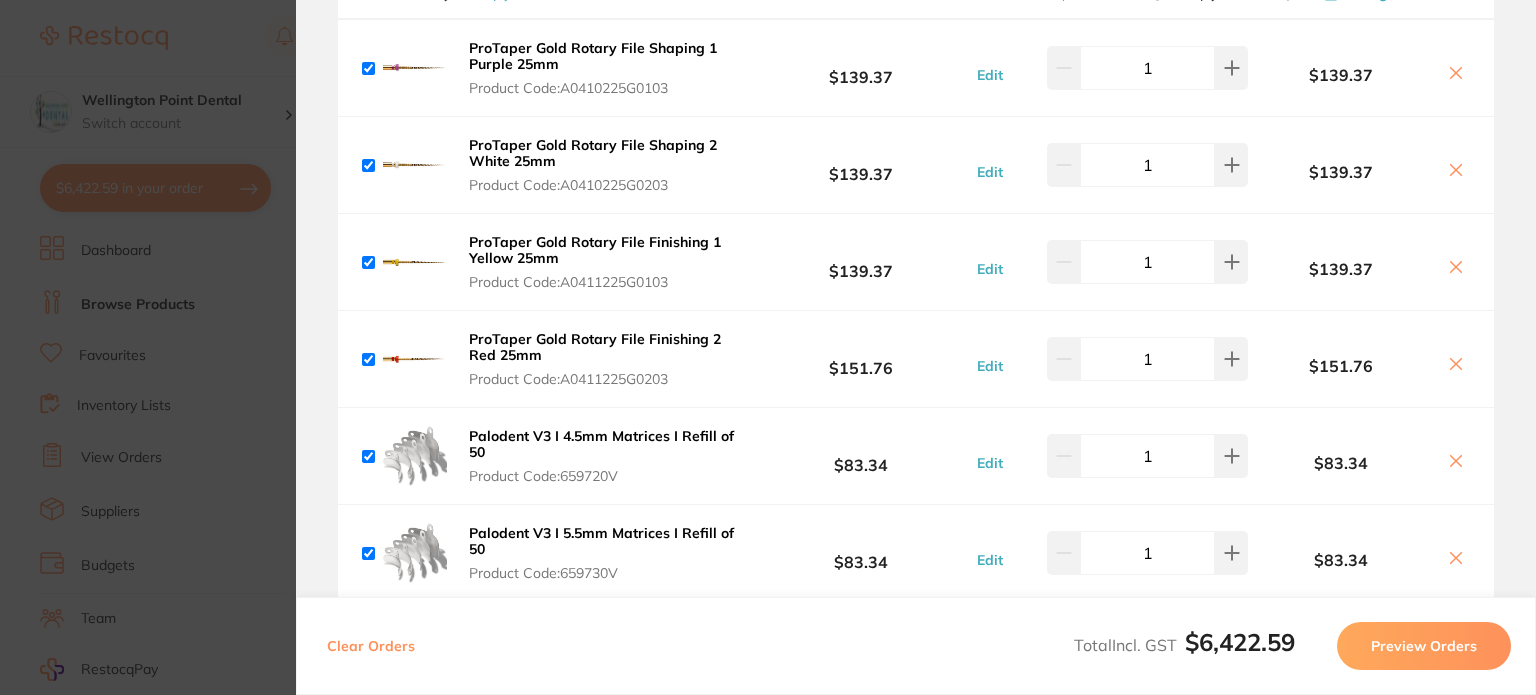 scroll, scrollTop: 1000, scrollLeft: 0, axis: vertical 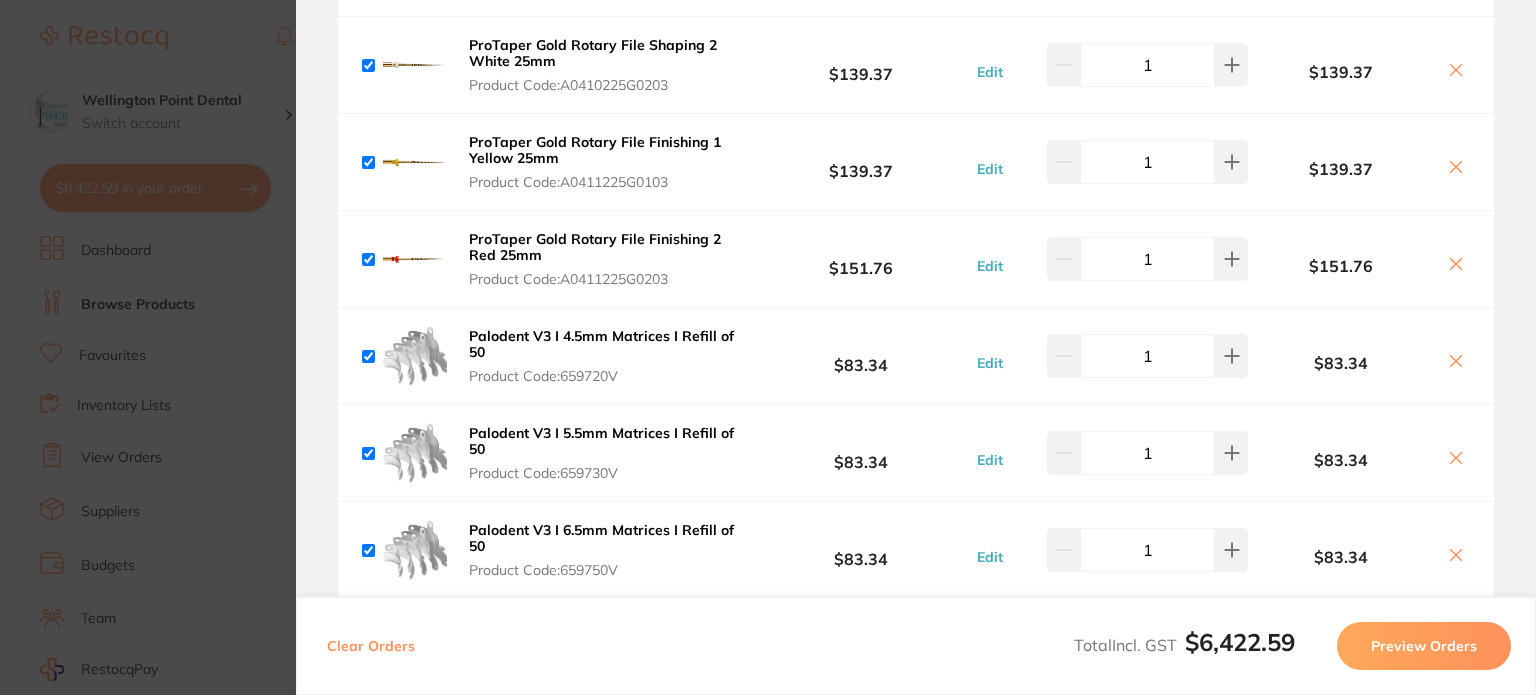 click 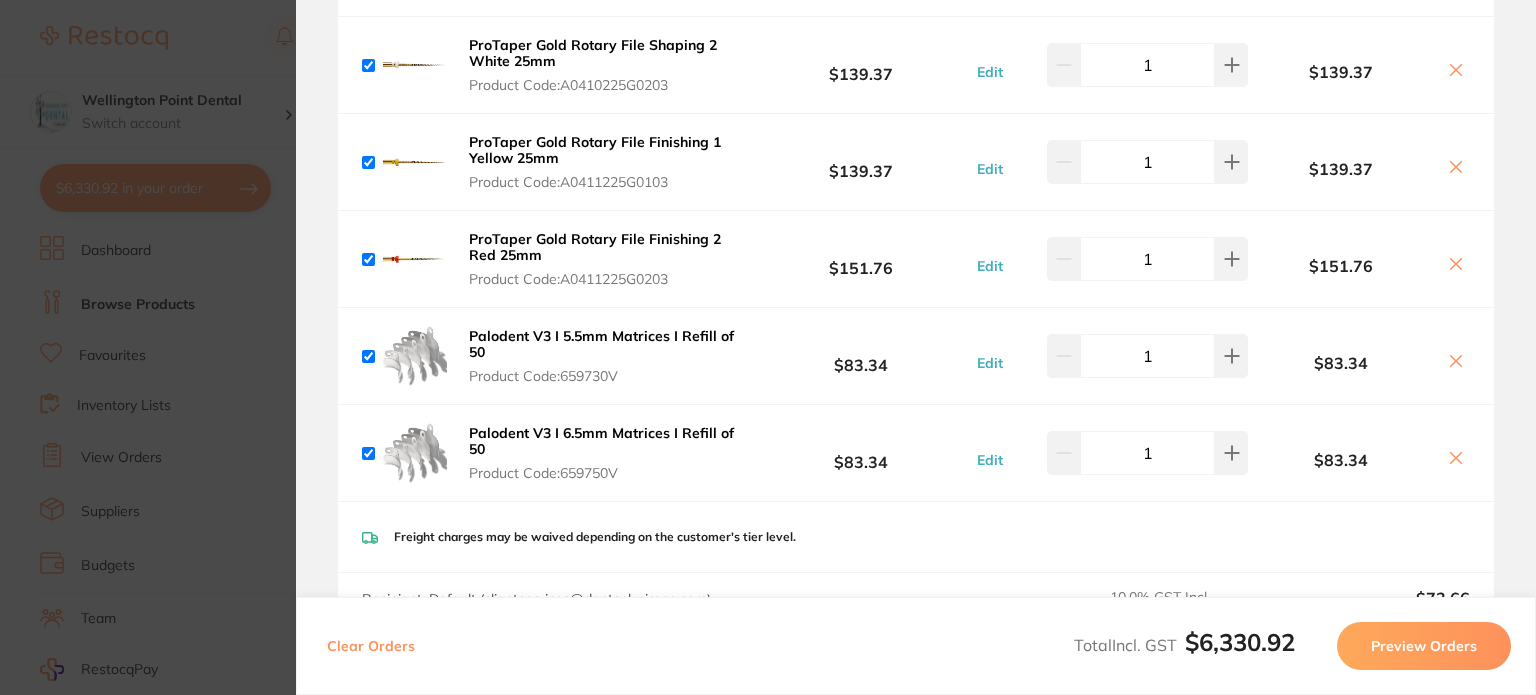 click 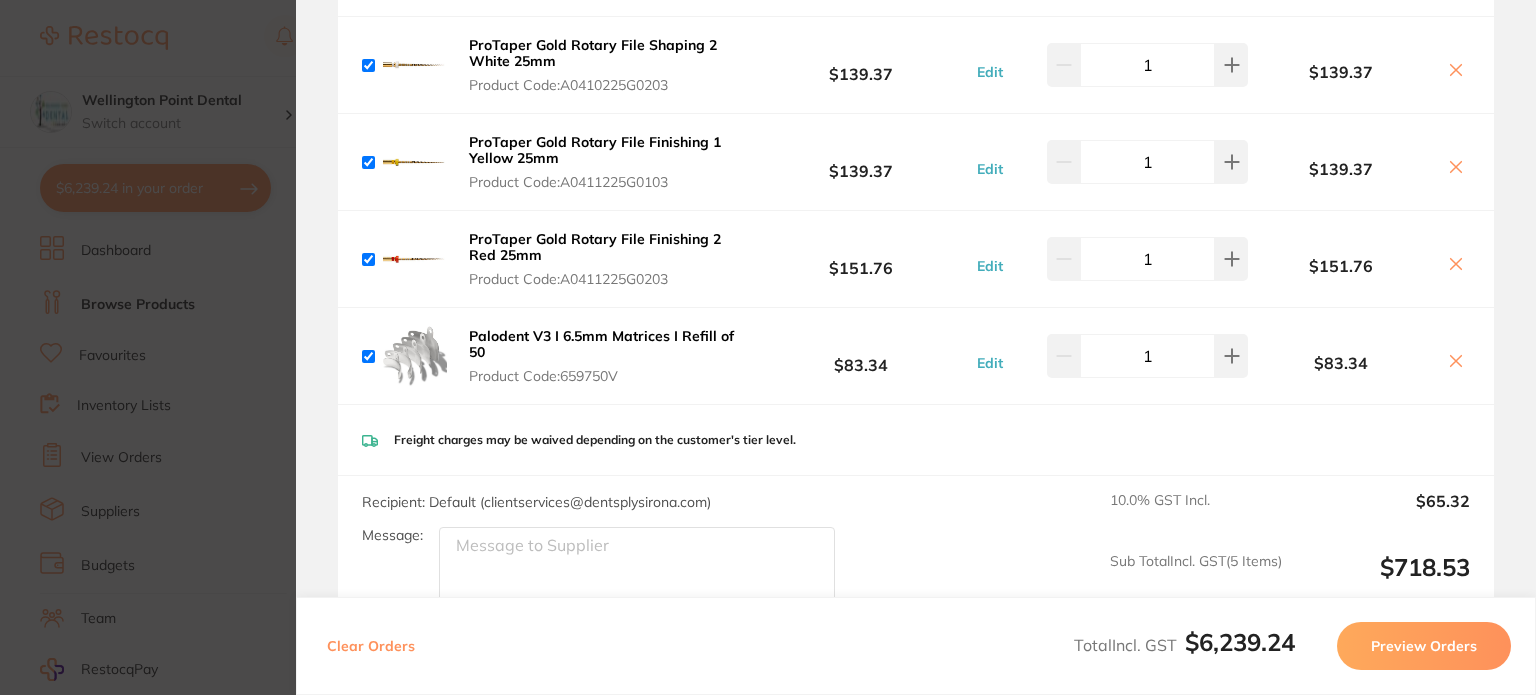 click 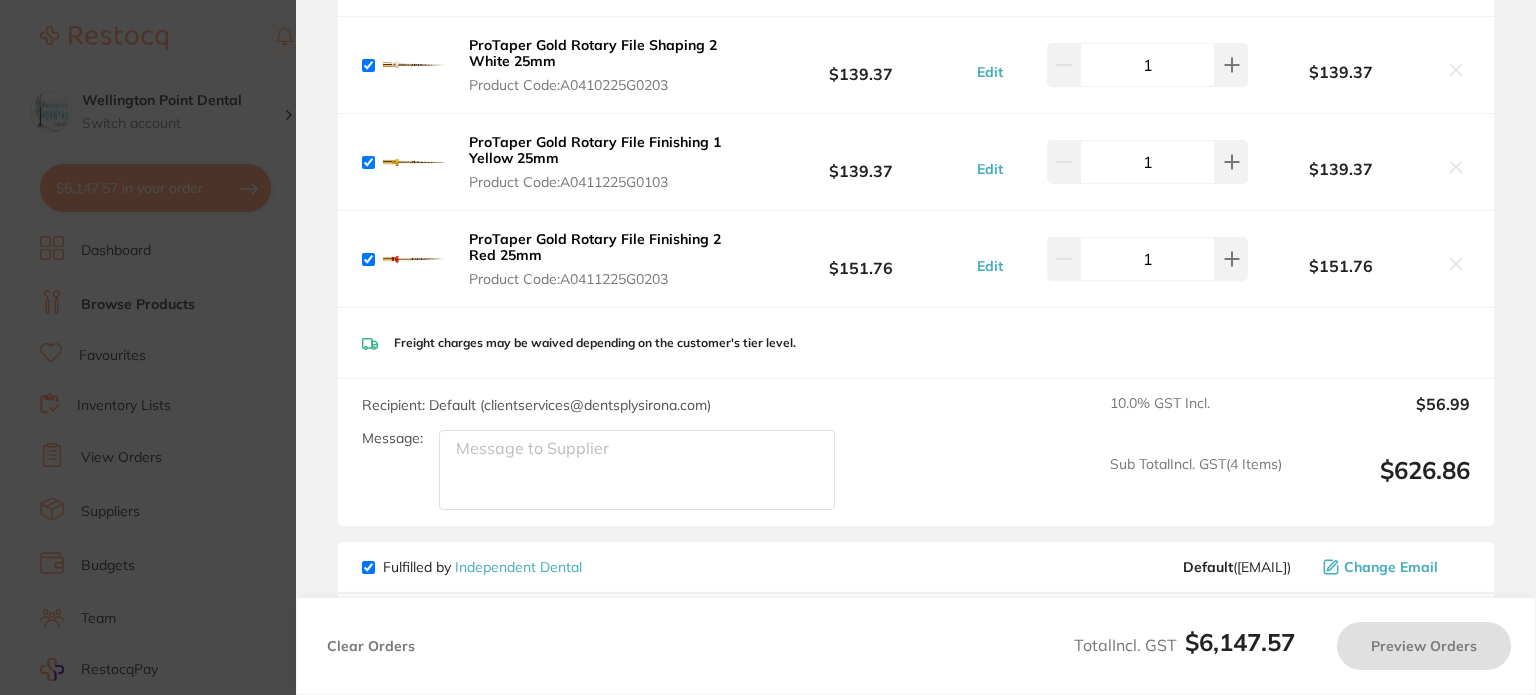 checkbox on "true" 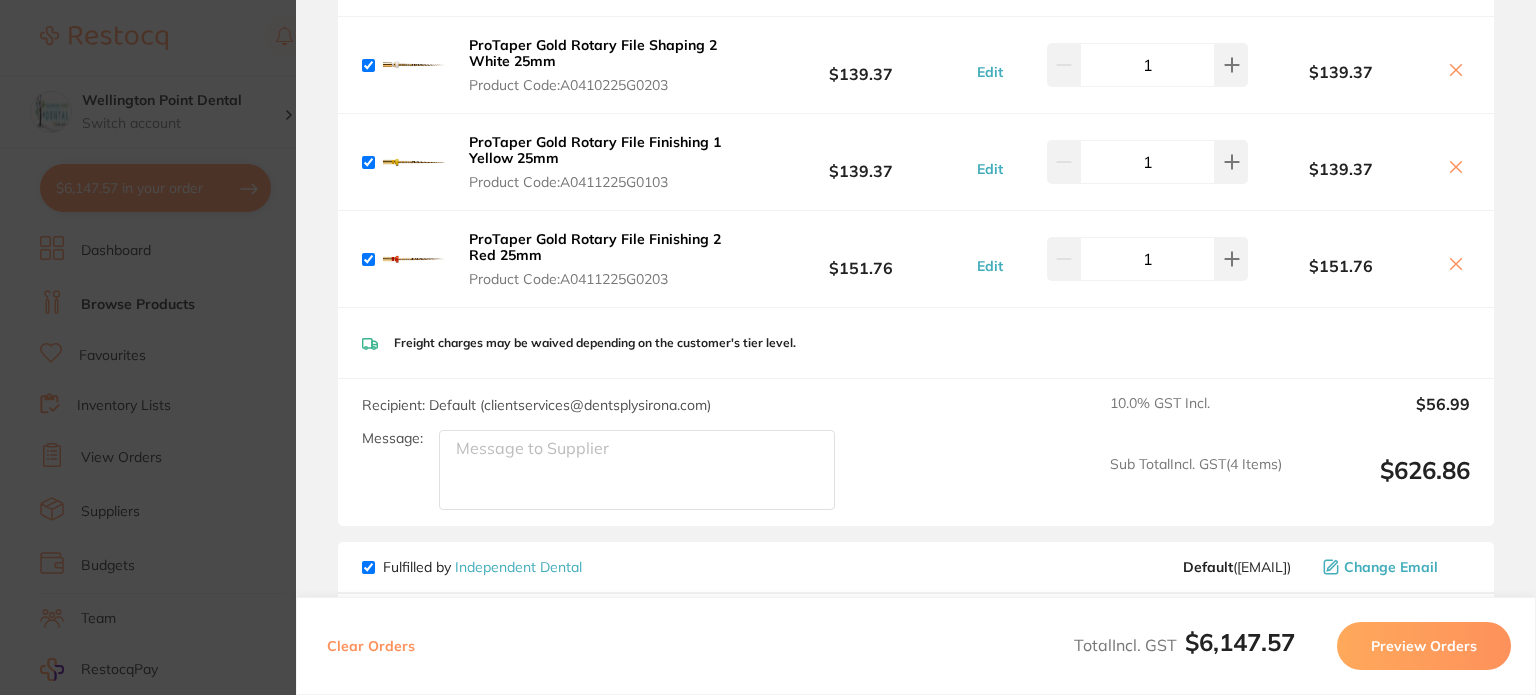 click on "Preview Orders" at bounding box center [1424, 646] 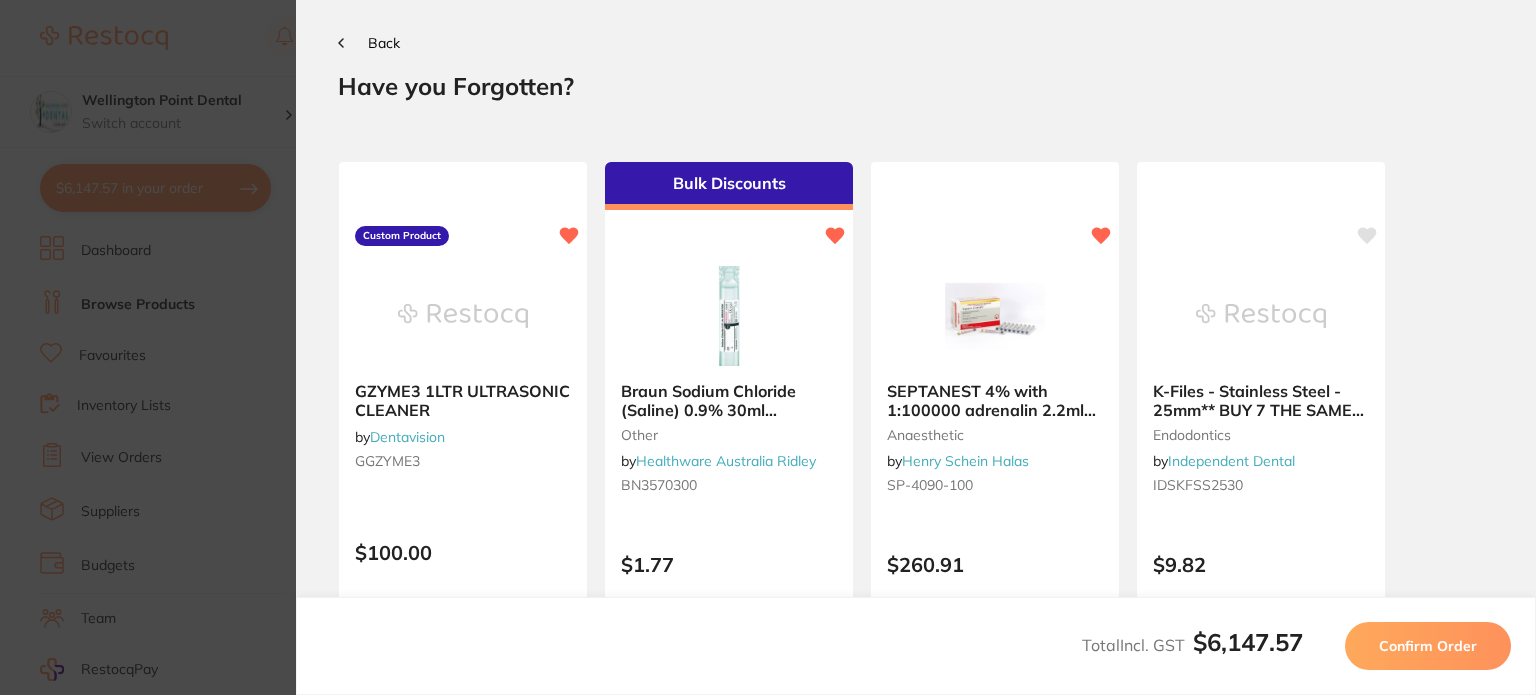 scroll, scrollTop: 0, scrollLeft: 0, axis: both 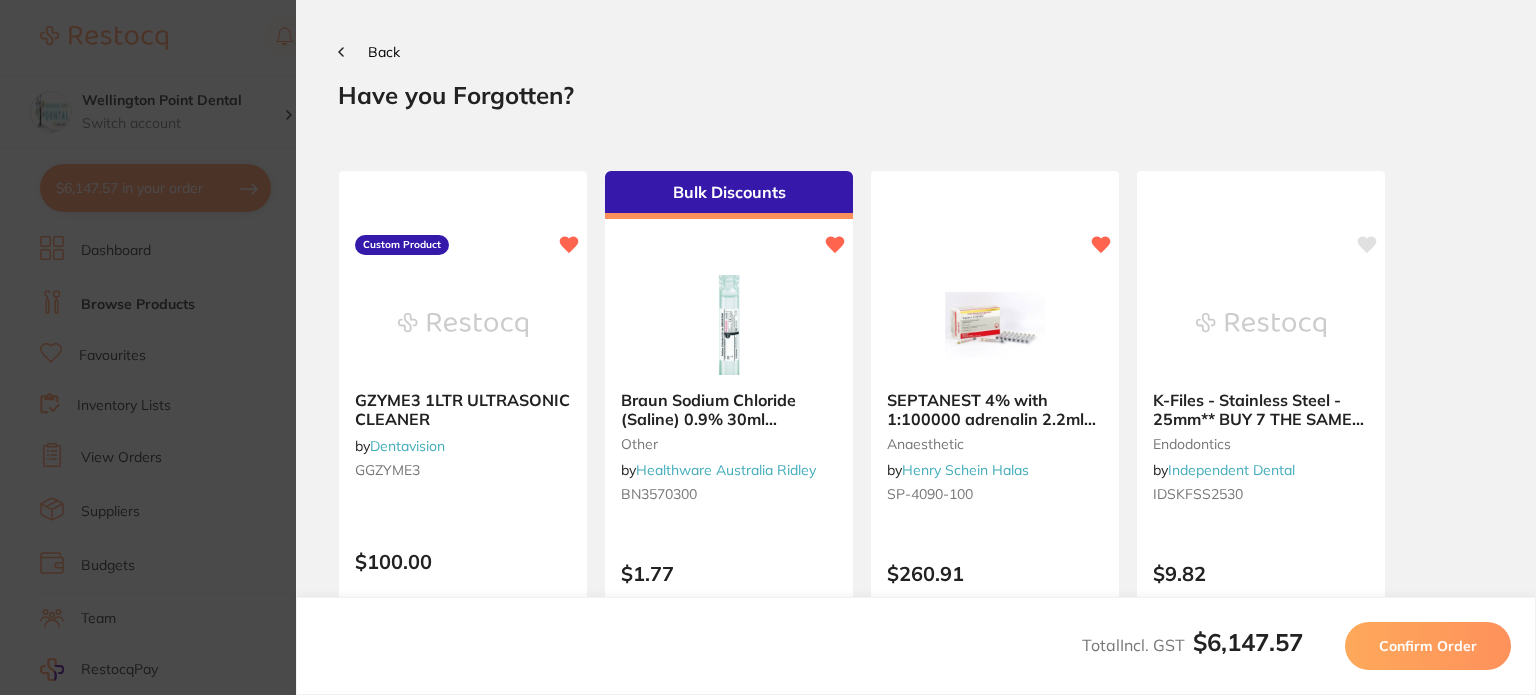 click on "Confirm Order" at bounding box center (1428, 646) 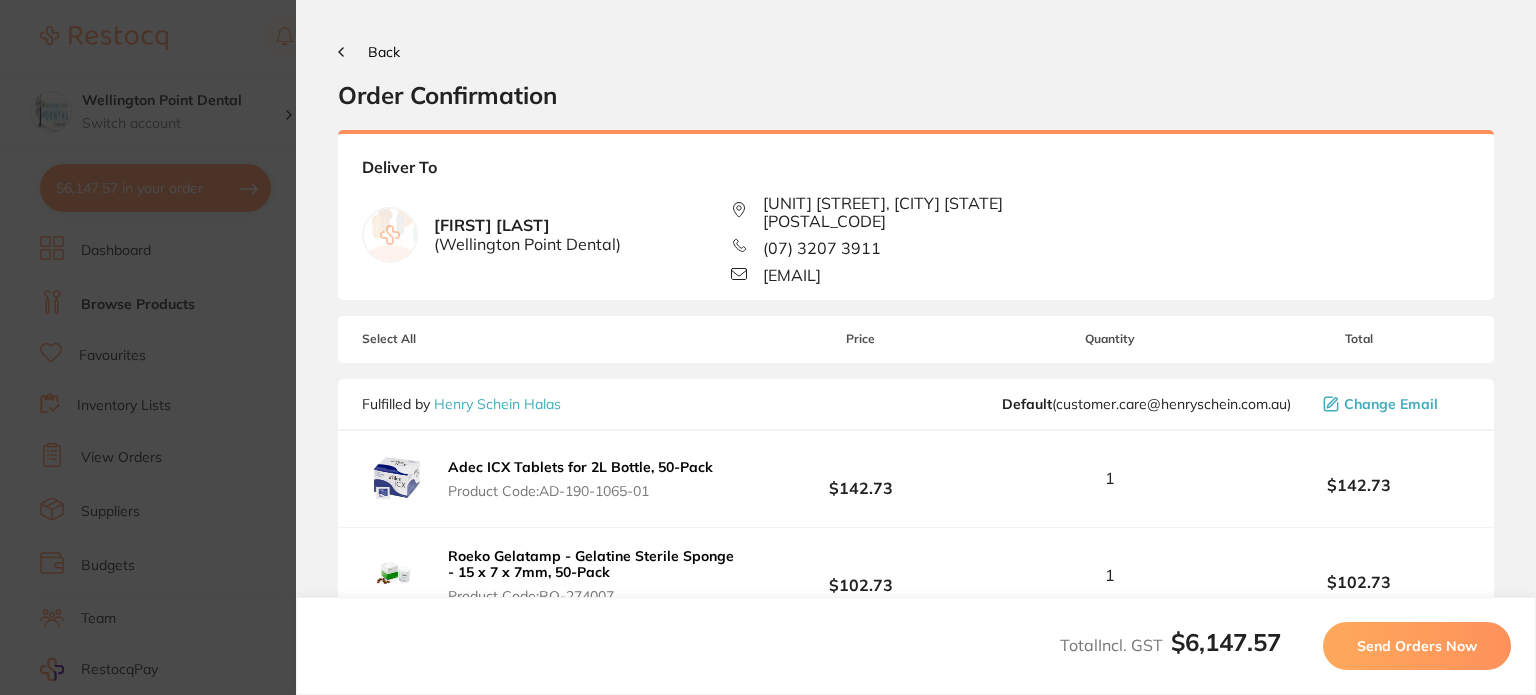click on "Send Orders Now" at bounding box center [1417, 646] 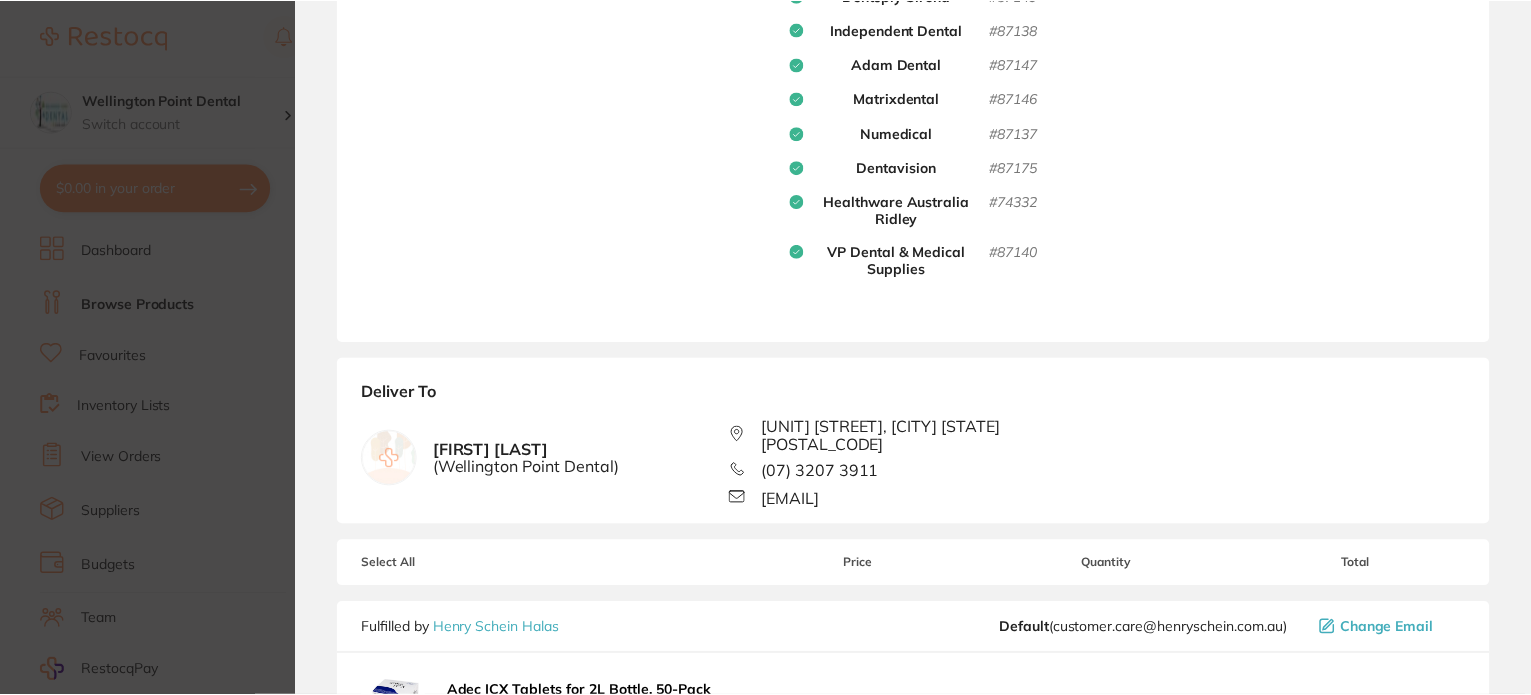scroll, scrollTop: 0, scrollLeft: 0, axis: both 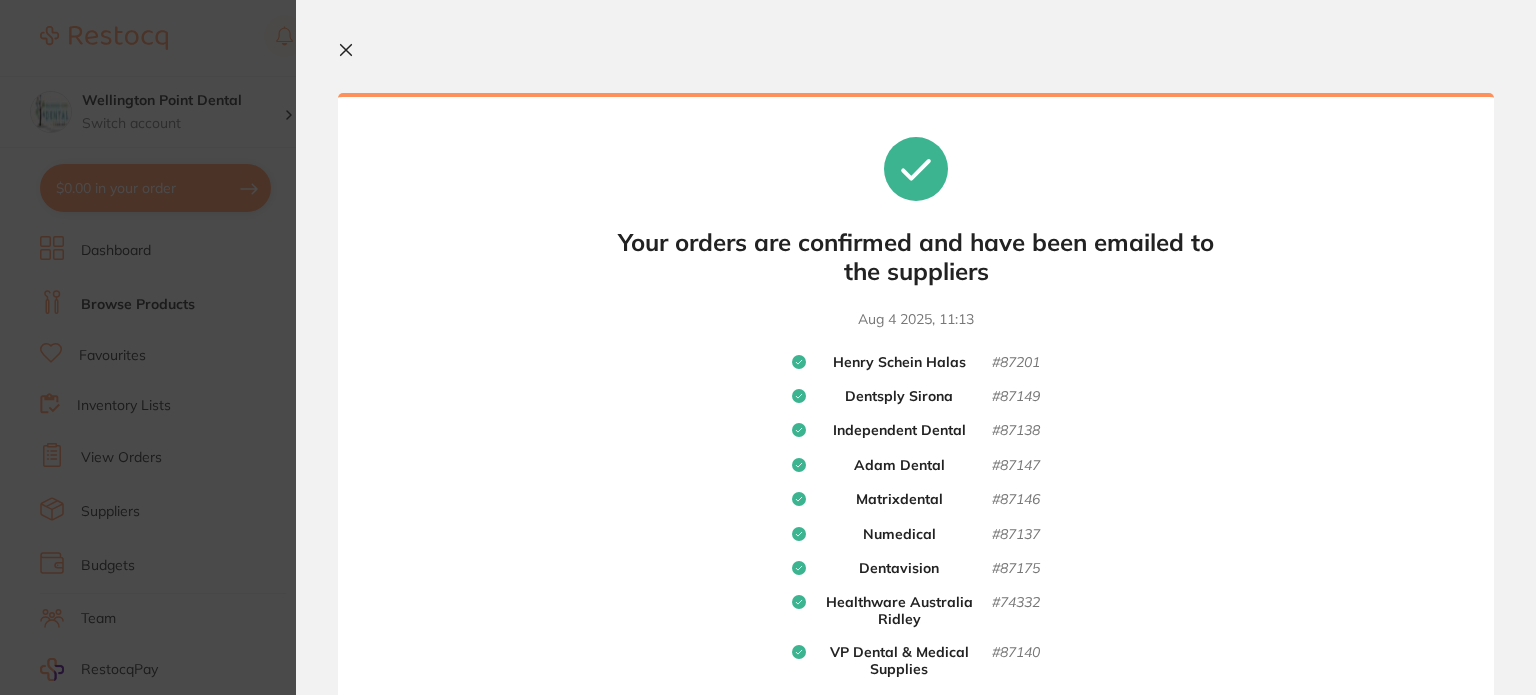 click 